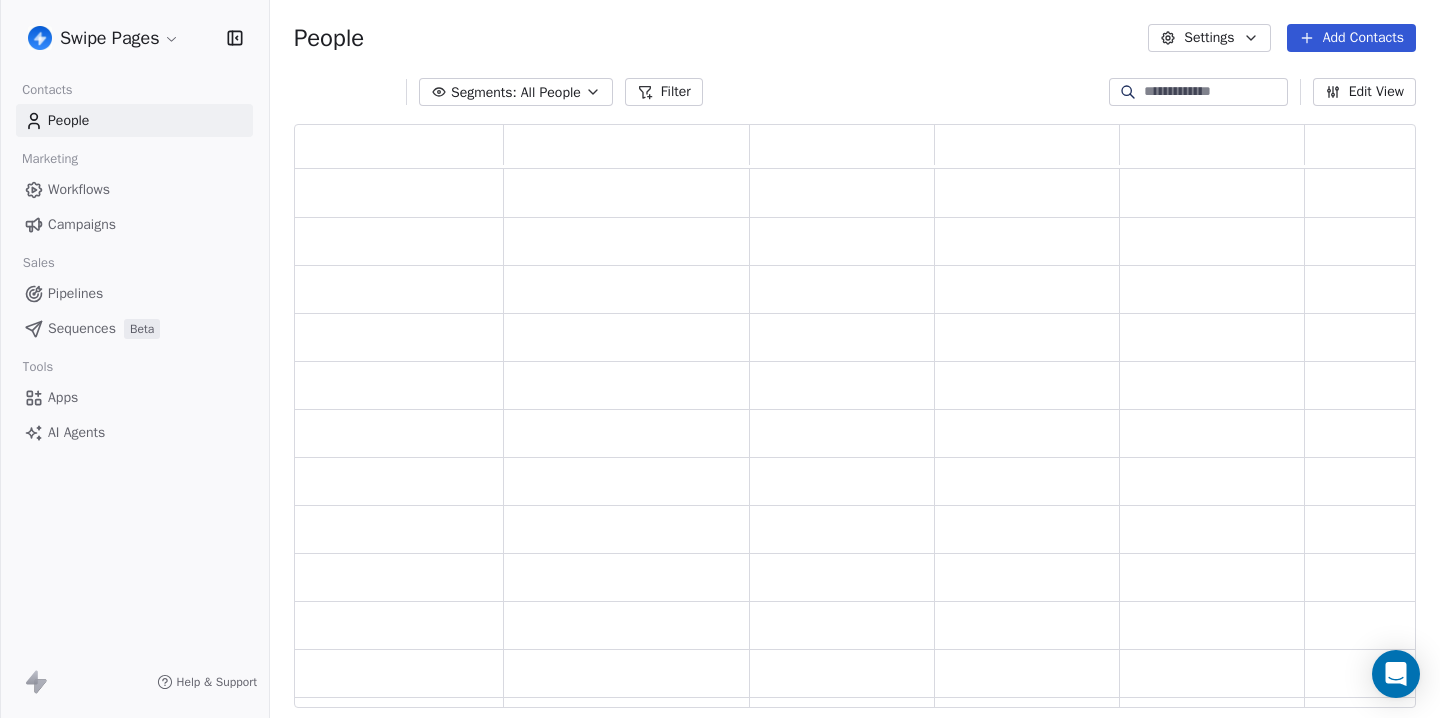 scroll, scrollTop: 0, scrollLeft: 0, axis: both 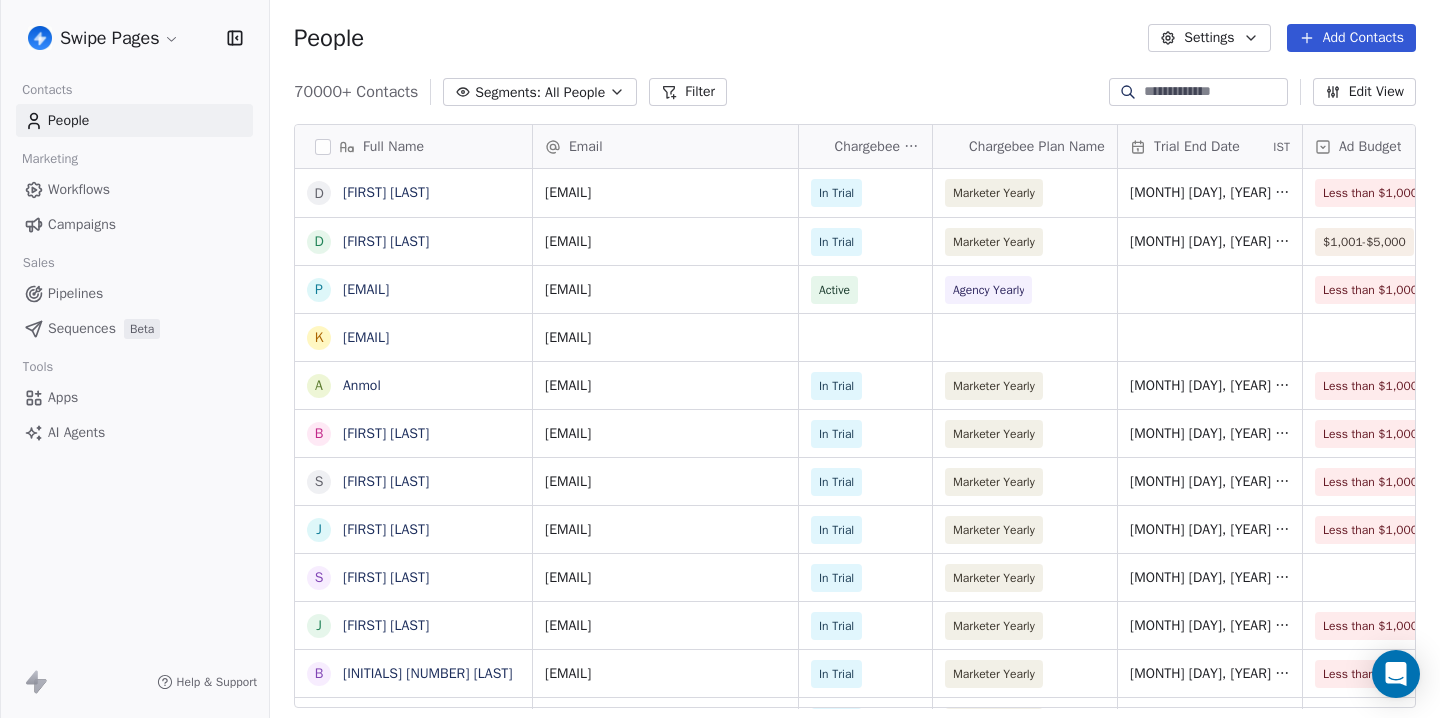click on "Workflows" at bounding box center [79, 189] 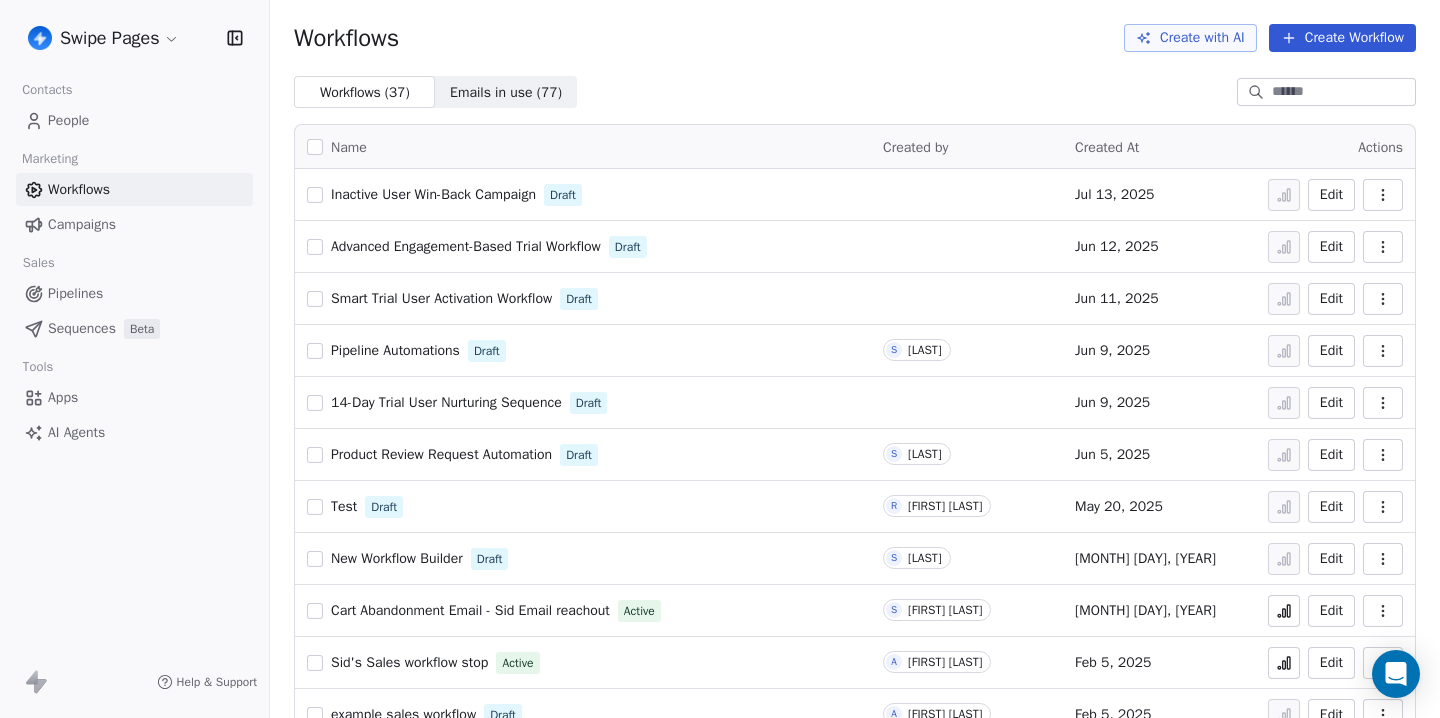 click on "Test" at bounding box center (344, 506) 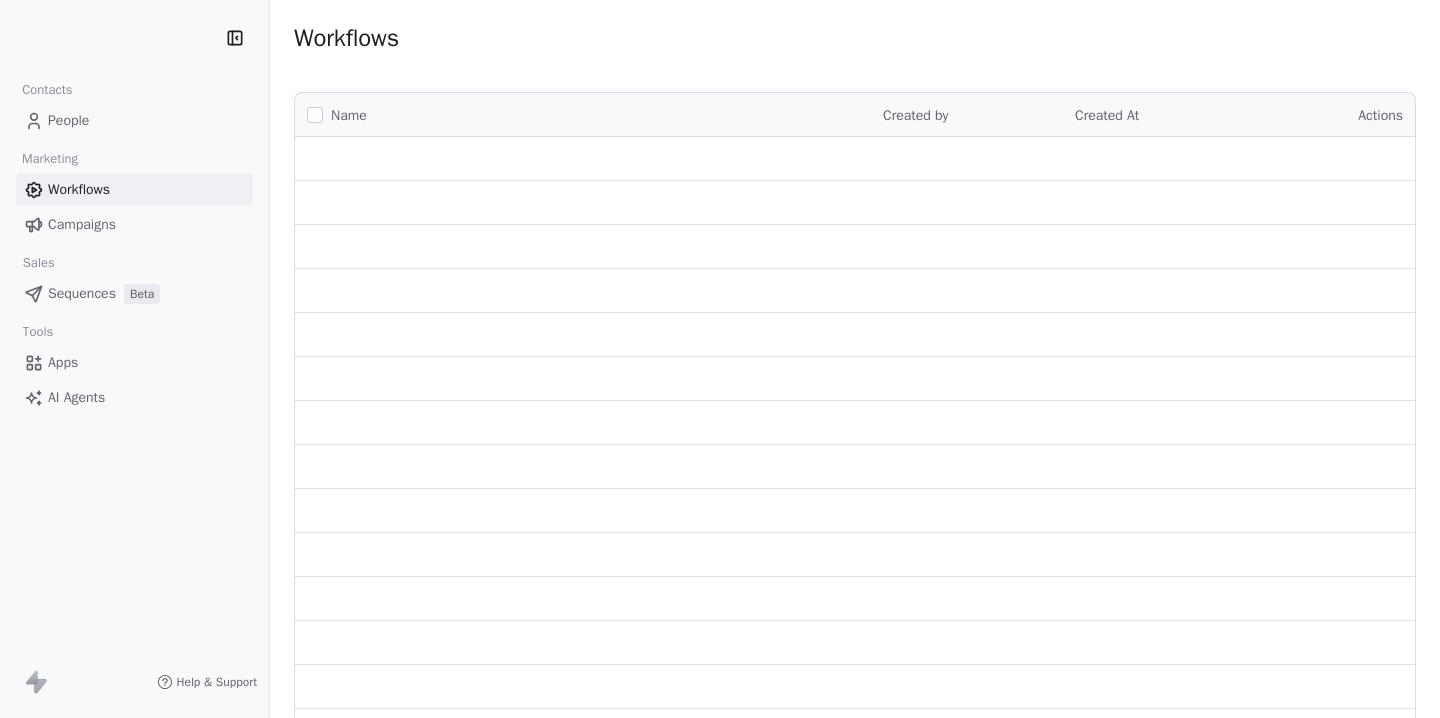 scroll, scrollTop: 0, scrollLeft: 0, axis: both 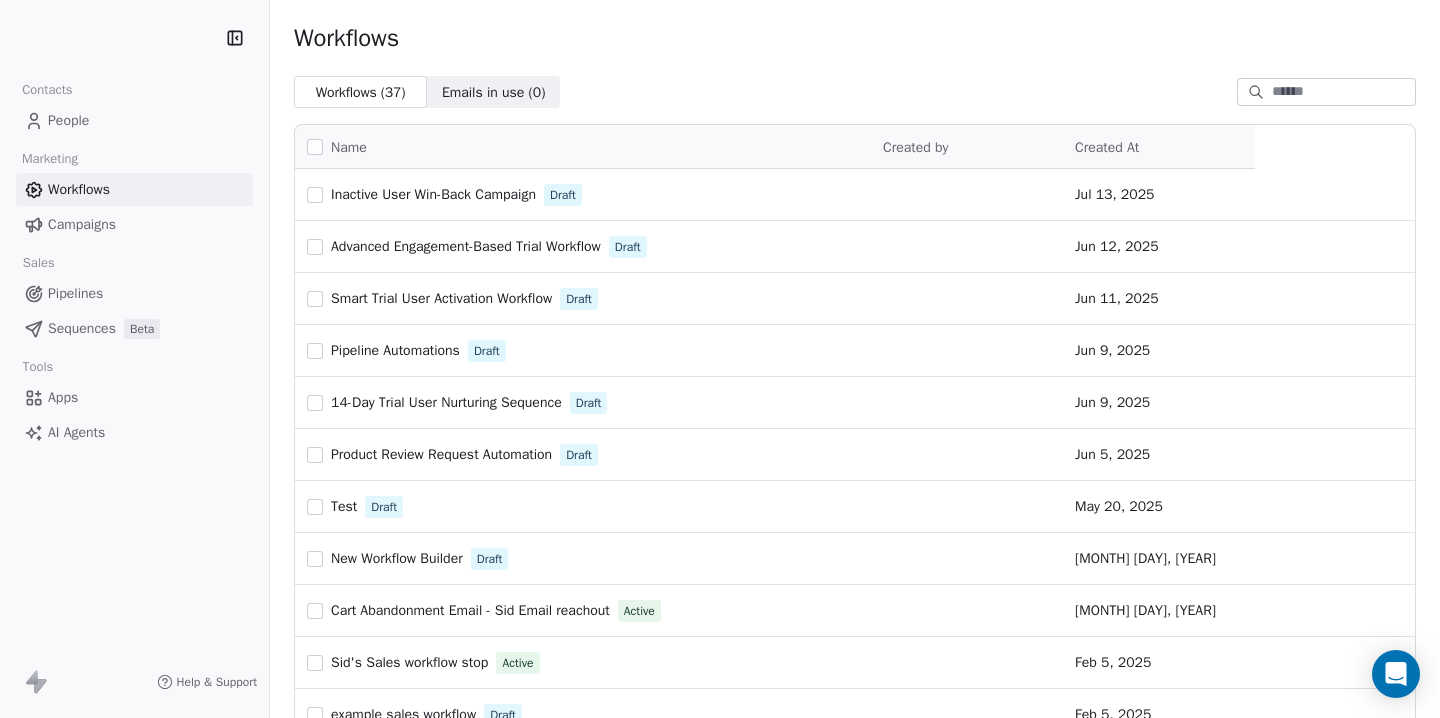 click on "Campaigns" at bounding box center [82, 224] 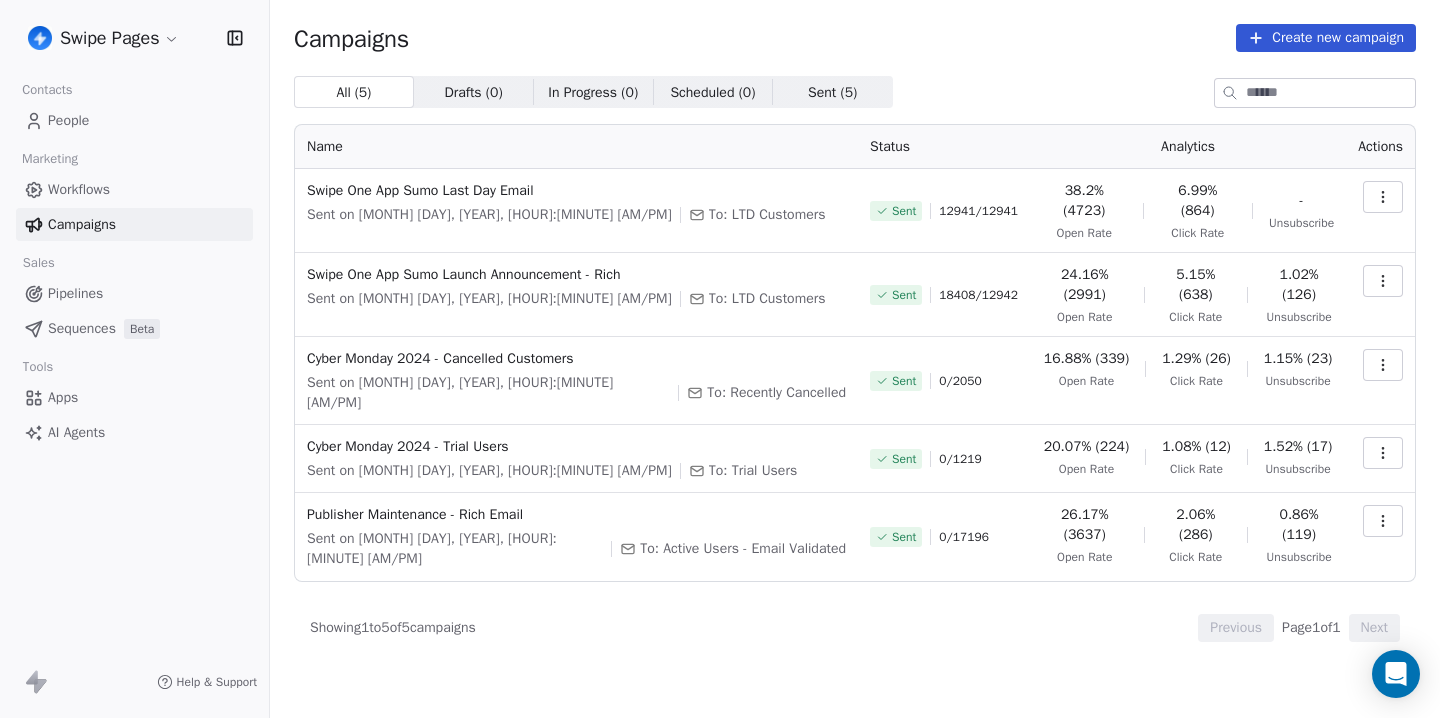 click at bounding box center (1383, 281) 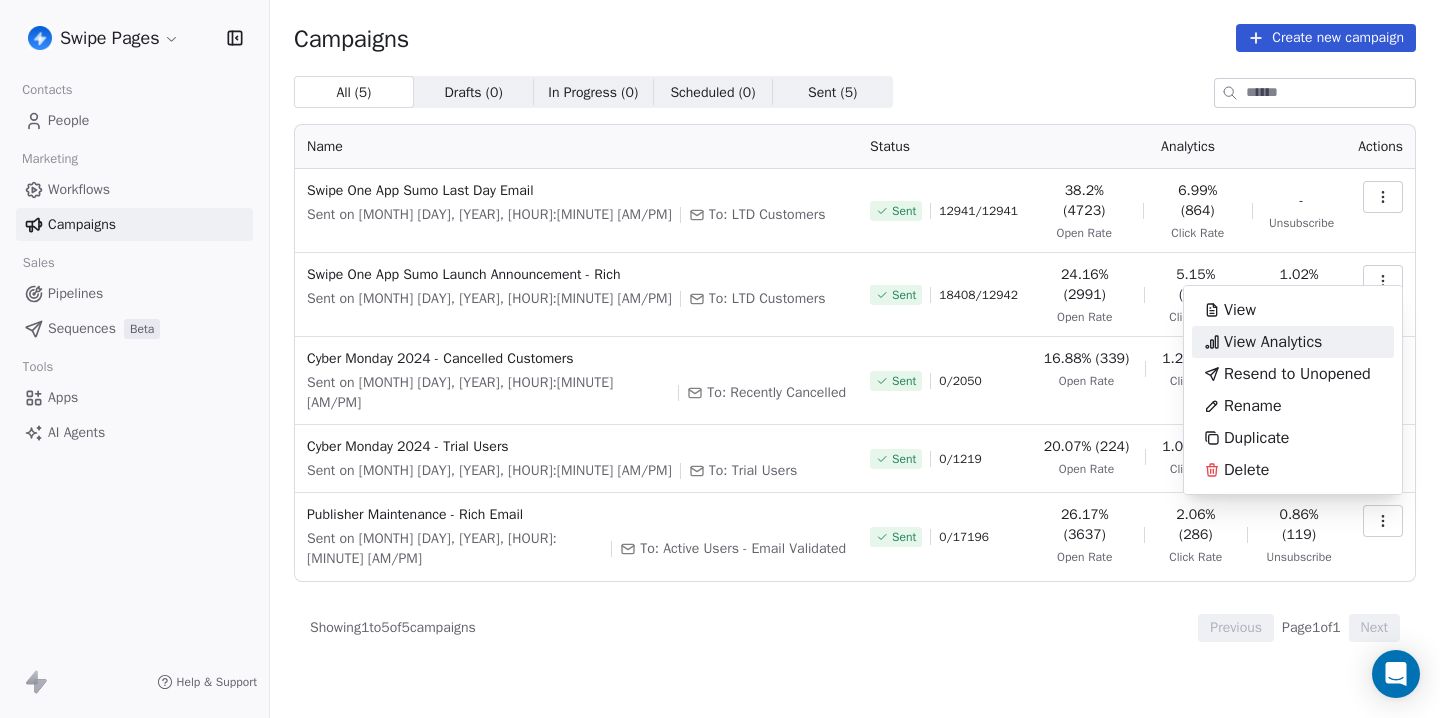 click on "View Analytics" at bounding box center [1273, 342] 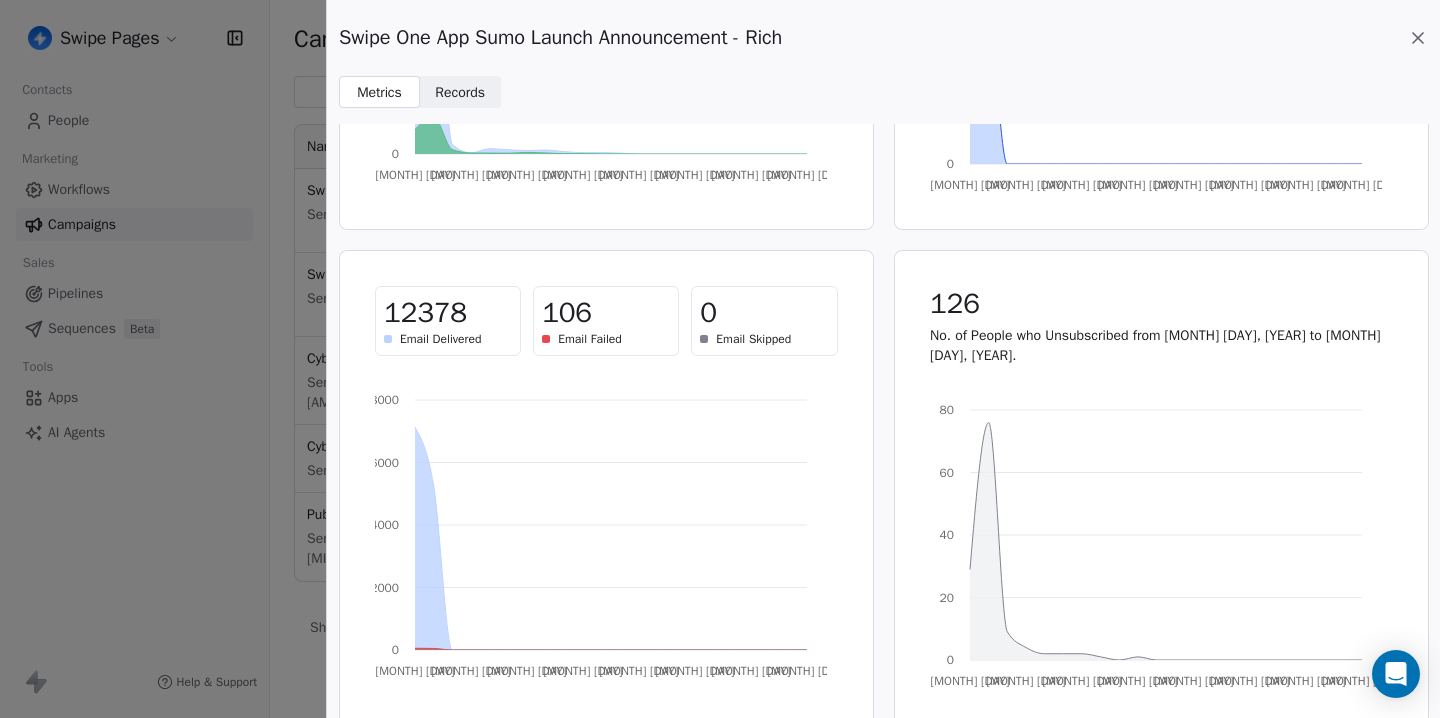 scroll, scrollTop: 0, scrollLeft: 0, axis: both 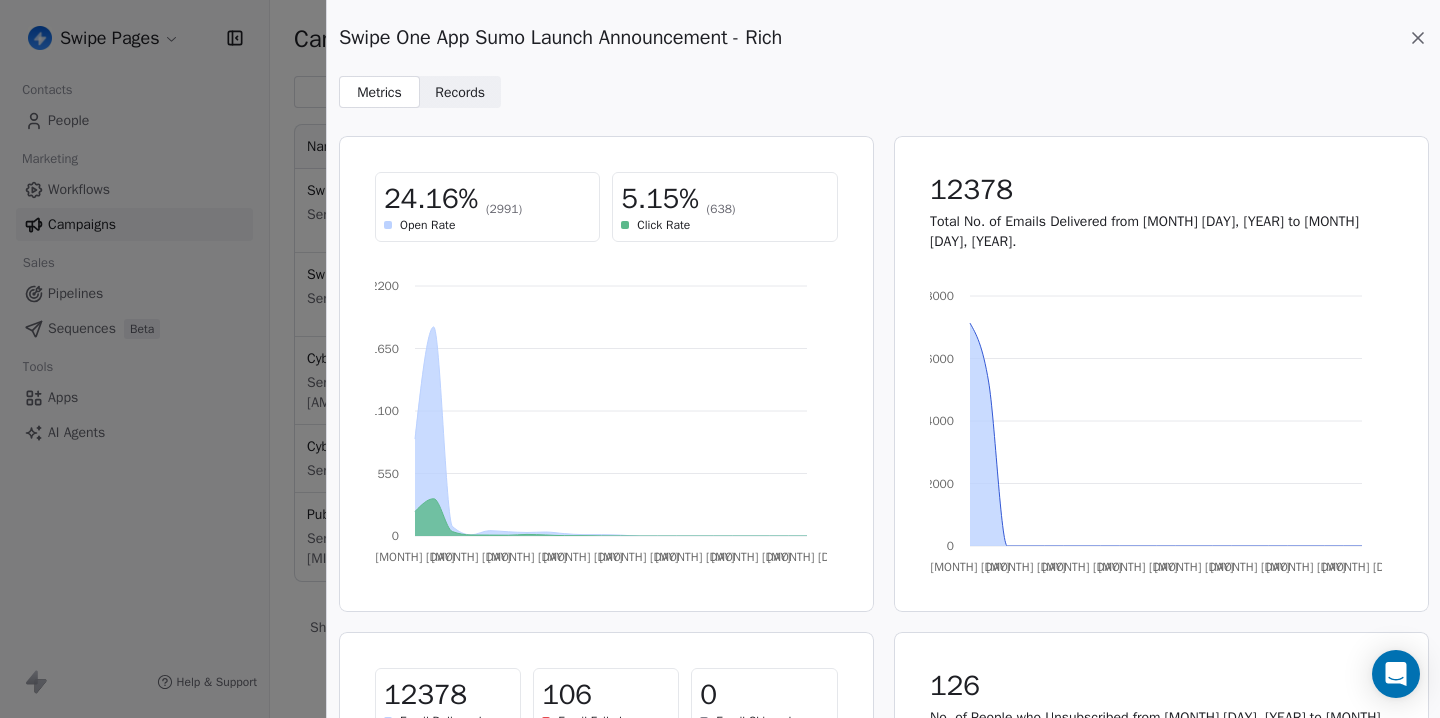 click on "Records" at bounding box center (460, 92) 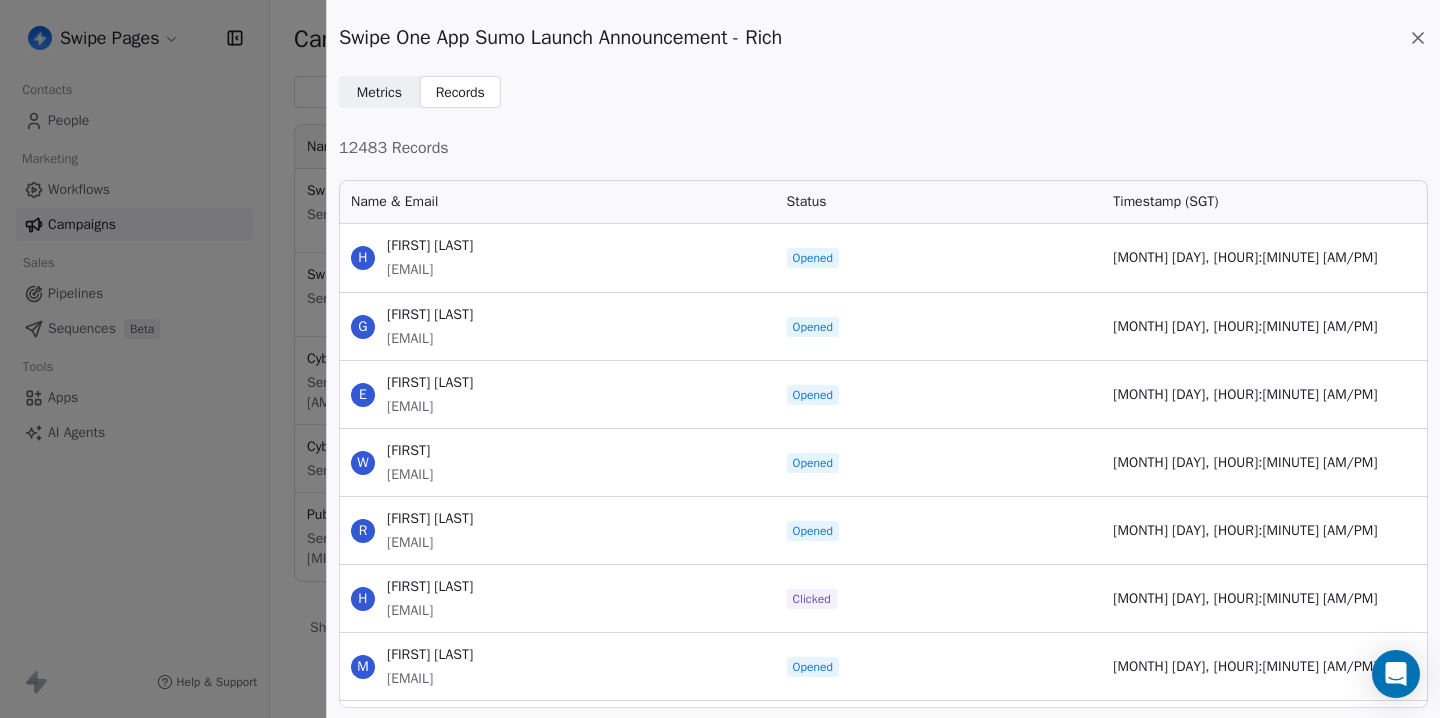 scroll, scrollTop: 1, scrollLeft: 1, axis: both 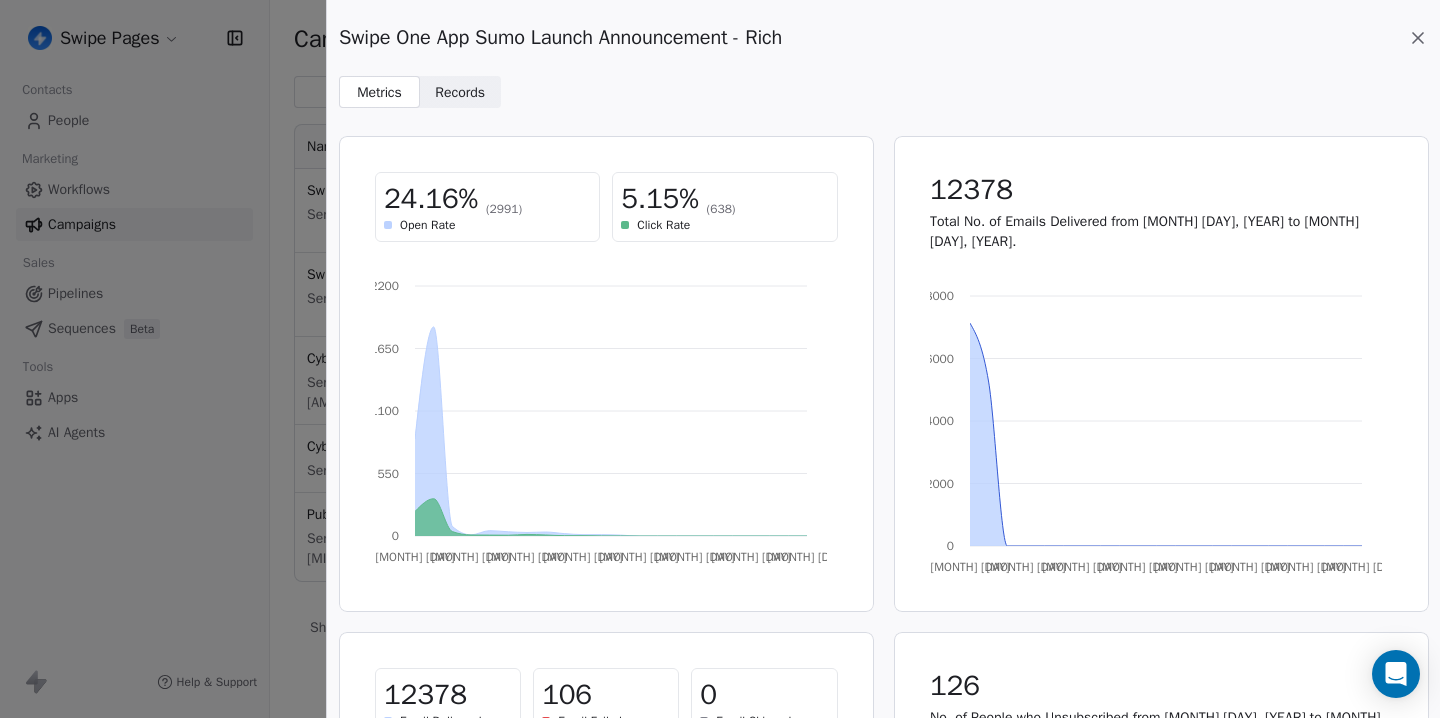 click on "Records" at bounding box center [460, 92] 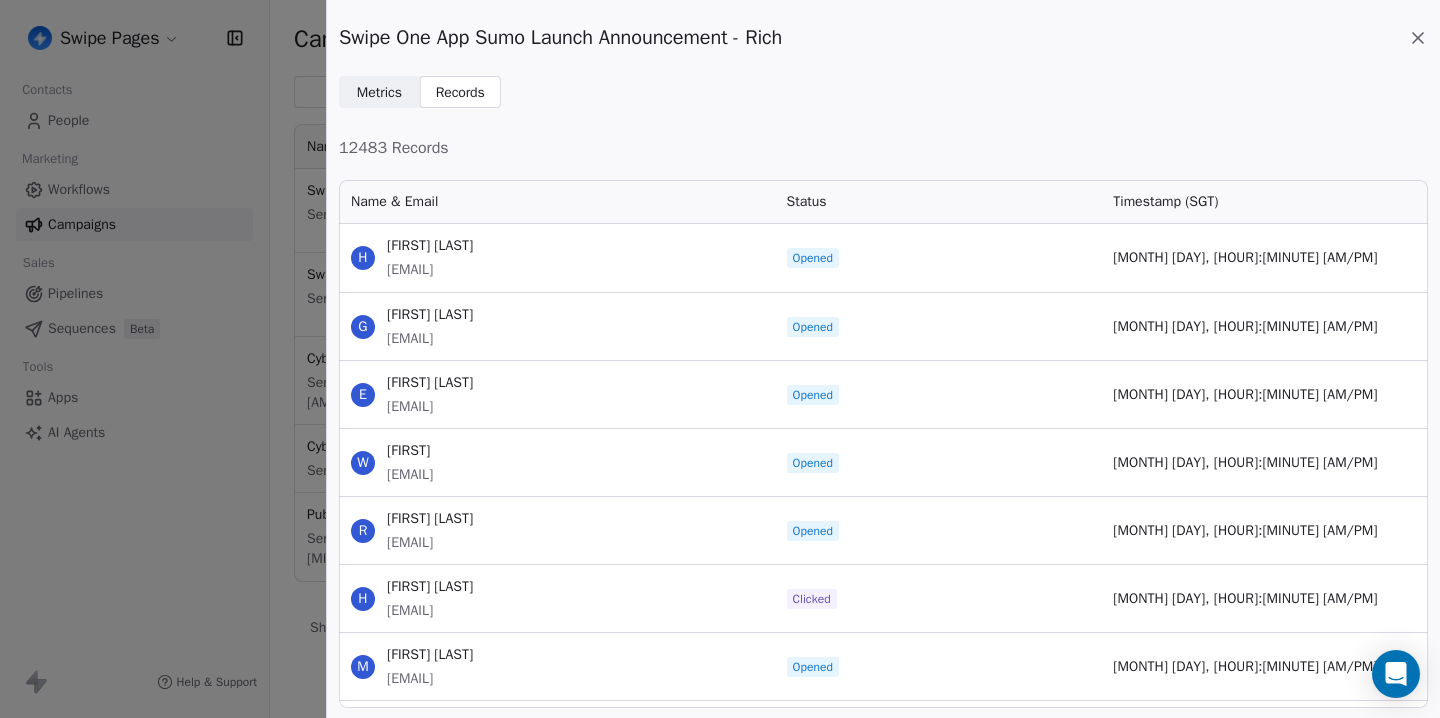 scroll, scrollTop: 1, scrollLeft: 1, axis: both 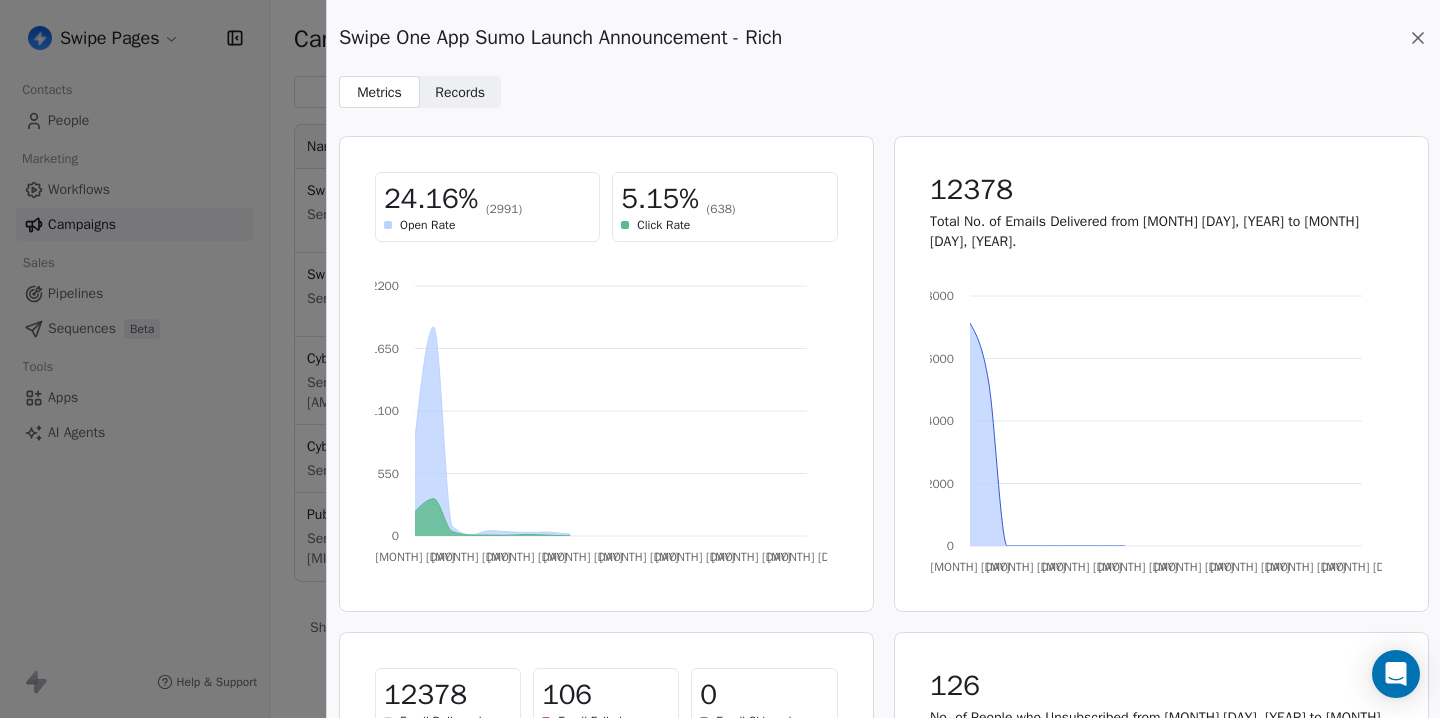 click on "Records" at bounding box center [460, 92] 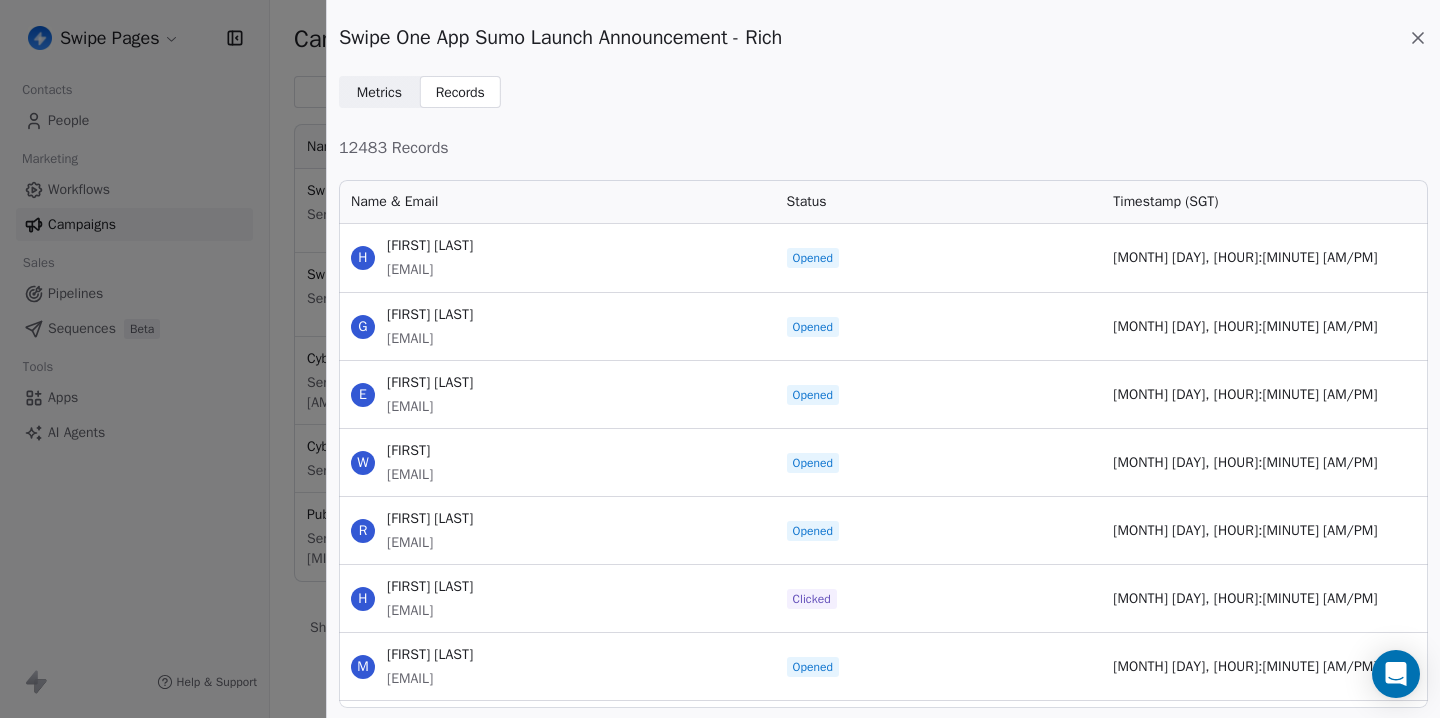 scroll, scrollTop: 1, scrollLeft: 1, axis: both 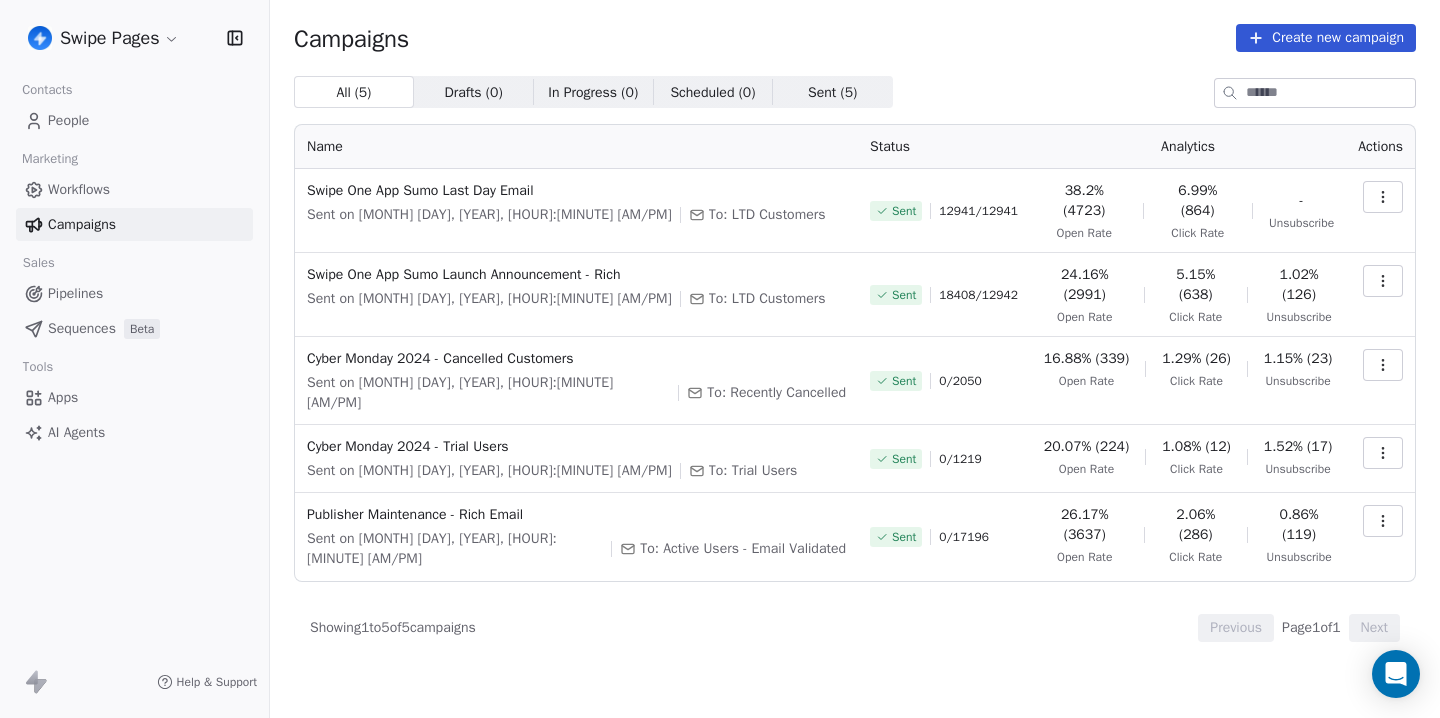 click on "People" at bounding box center (134, 120) 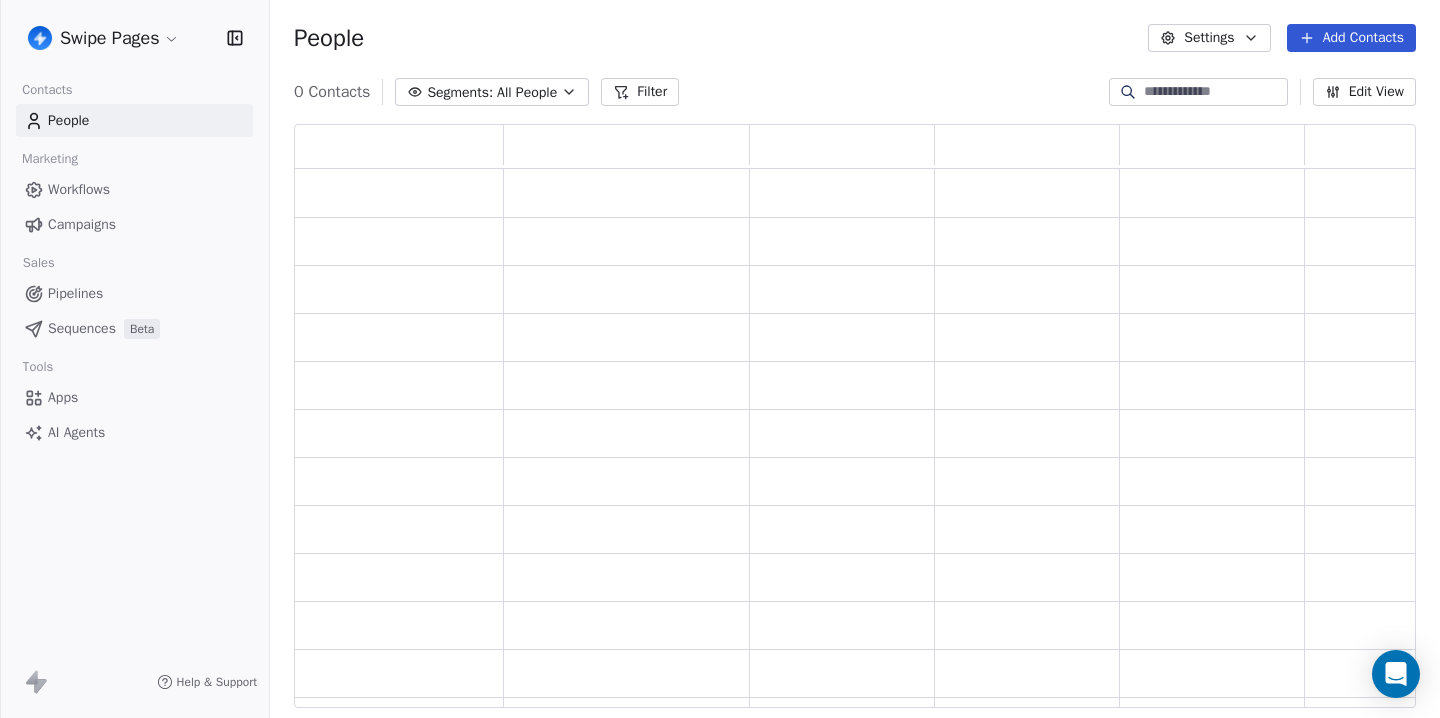 scroll, scrollTop: 1, scrollLeft: 1, axis: both 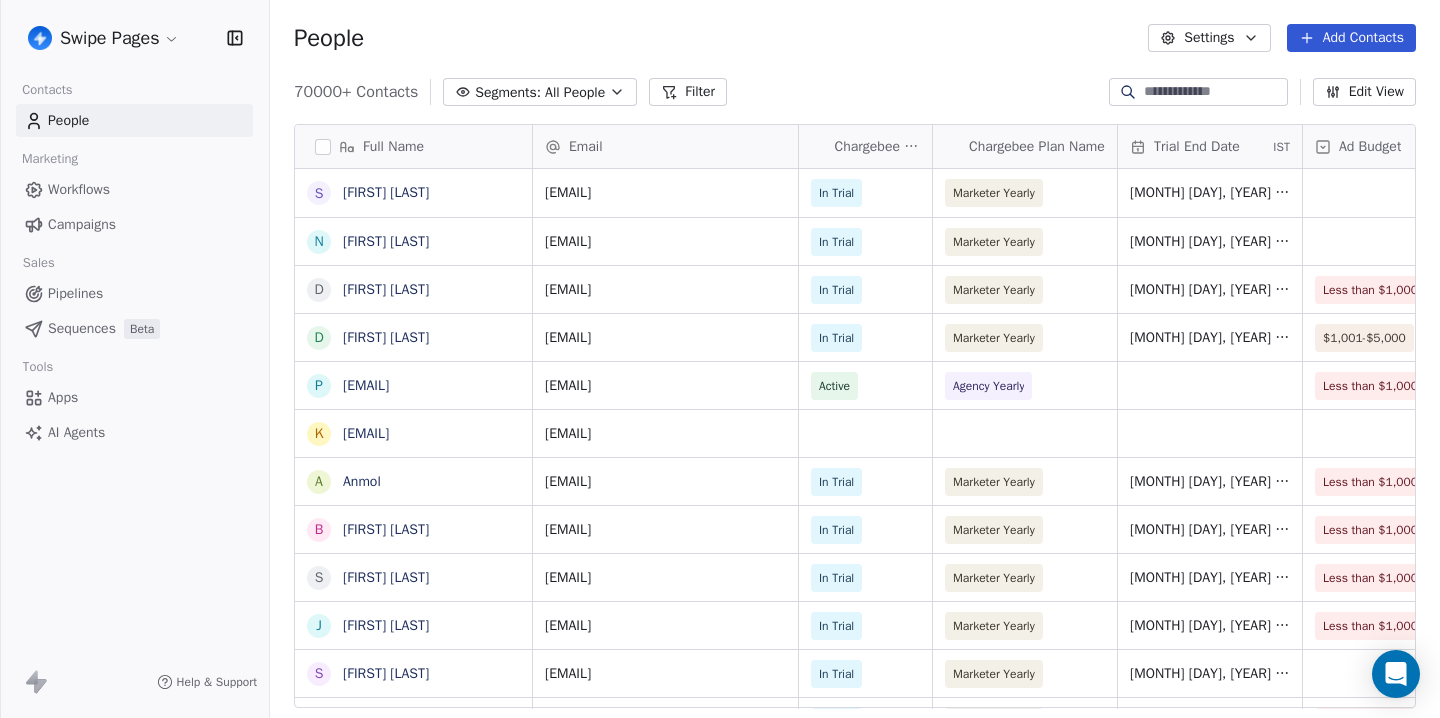 click on "Swipe Pages Contacts People Marketing Workflows Campaigns Sales Pipelines Sequences Beta Tools Apps AI Agents Help & Support People Settings  Add Contacts [NUMBER]+ Contacts Segments: All People Filter  Edit View Tag Add to Sequence Full Name S [FIRST] [LAST] N [FIRST] [LAST] d [FIRST] [LAST] D [FIRST] [LAST] p [EMAIL] k [EMAIL] A [FIRST] b [FIRST] [LAST] S [FIRST] [LAST] J [FIRST] [LAST] s [FIRST] [LAST] J [FIRST] [LAST] B [FIRST] [LAST] 35 [FIRST] [LAST] N [FIRST] [LAST] M [FIRST] [LAST] R [FIRST] [LAST] R [FIRST] [LAST] M [FIRST] [LAST] D [FIRST] [LAST] T [FIRST] [LAST] J [FIRST] [LAST] 2402 J [FIRST] [LAST] A [FIRST] [LAST] A [FIRST] [LAST] N [FIRST] [LAST] S [FIRST] [LAST] E [FIRST] [LAST] A [FIRST] [LAST] B [FIRST] [LAST] R [FIRST] [LAST] R [FIRST] [LAST] M [FIRST] [LAST] D [FIRST] [LAST] T [FIRST] [LAST] [FIRST] [LAST] Email Chargebee Subscription Status Chargebee Plan Name Trial End Date IST Ad Budget Team Size Usecase Lead Status [EMAIL] In Trial Marketer Yearly [MONTH] [DAY], [YEAR] [HOUR]:[MINUTE] [AM/PM] [EMAIL] In Trial Marketer Yearly [MONTH] [DAY], [YEAR] [HOUR]:[MINUTE] [AM/PM] In Trial 2-5" at bounding box center (720, 359) 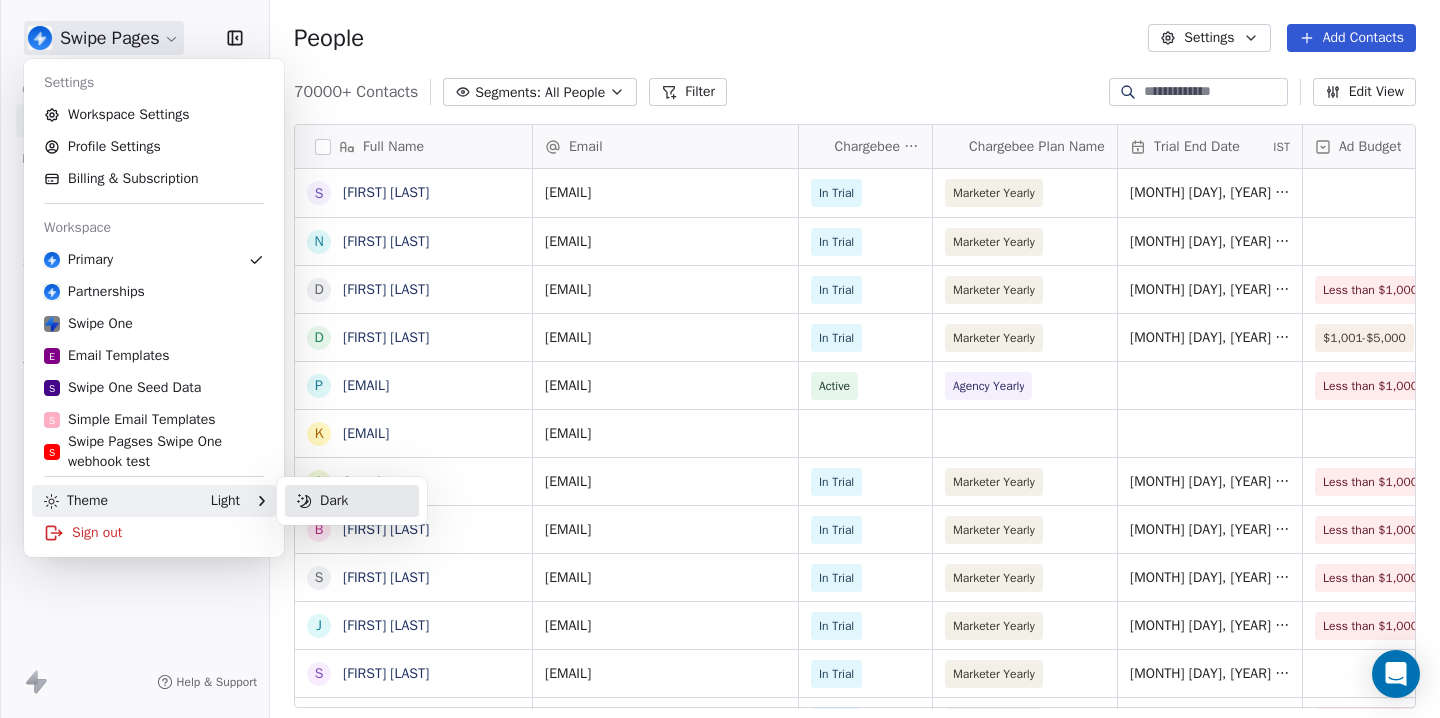 click on "Dark" at bounding box center (352, 501) 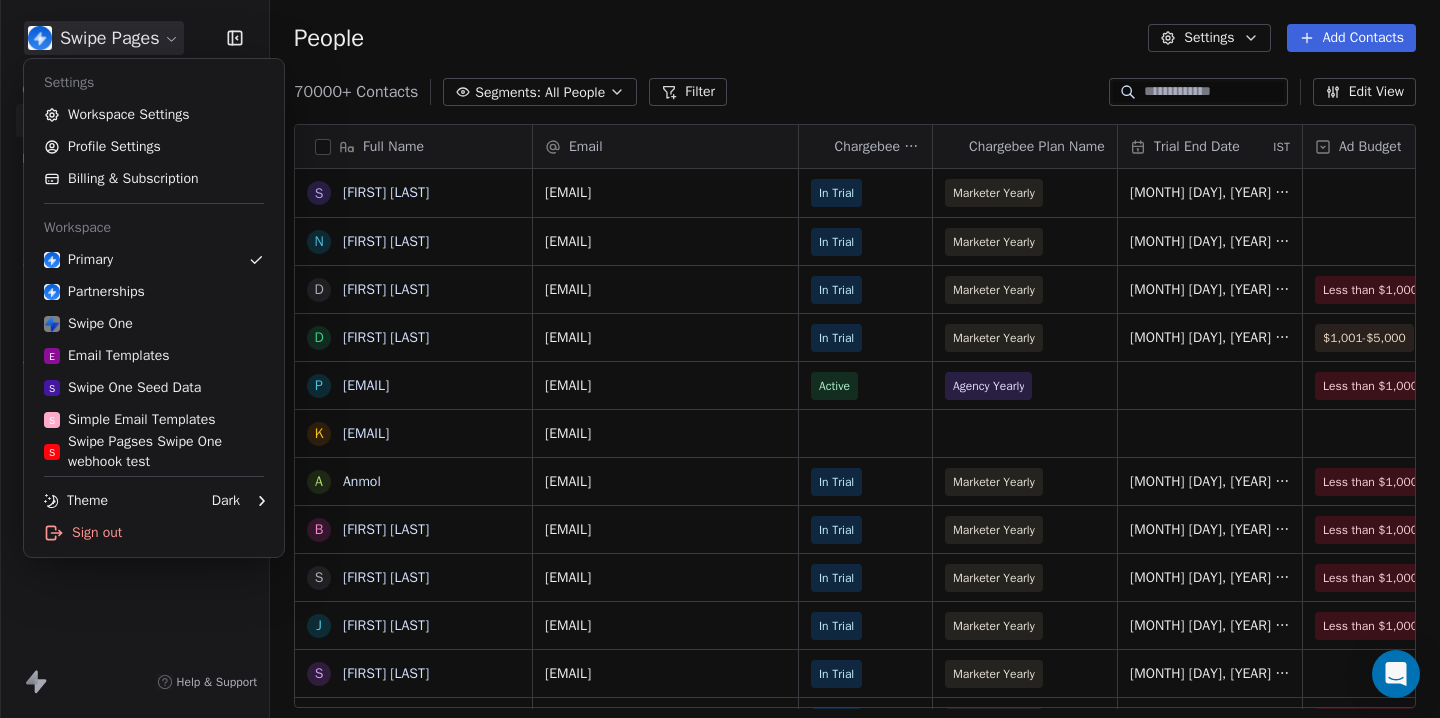 click on "Swipe Pages Contacts People Marketing Workflows Campaigns Sales Pipelines Sequences Beta Tools Apps AI Agents Help & Support People Settings  Add Contacts [NUMBER]+ Contacts Segments: All People Filter  Edit View Tag Add to Sequence Full Name S [FIRST] [LAST] N [FIRST] [LAST] d [FIRST] [LAST] D [FIRST] [LAST] p [EMAIL] k [EMAIL] A [FIRST] b [FIRST] [LAST] S [FIRST] [LAST] J [FIRST] [LAST] s [FIRST] [LAST] J [FIRST] [LAST] B [FIRST] [LAST] 35 [FIRST] [LAST] N [FIRST] [LAST] M [FIRST] [LAST] R [FIRST] [LAST] R [FIRST] [LAST] M [FIRST] [LAST] D [FIRST] [LAST] T [FIRST] [LAST] J [FIRST] [LAST] 2402 J [FIRST] [LAST] A [FIRST] [LAST] A [FIRST] [LAST] N [FIRST] [LAST] S [FIRST] [LAST] E [FIRST] [LAST] A [FIRST] [LAST] B [FIRST] [LAST] R [FIRST] [LAST] R [FIRST] [LAST] M [FIRST] [LAST] D [FIRST] [LAST] T [FIRST] [LAST] [FIRST] [LAST] Email Chargebee Subscription Status Chargebee Plan Name Trial End Date IST Ad Budget Team Size Usecase Lead Status [EMAIL] In Trial Marketer Yearly [MONTH] [DAY], [YEAR] [HOUR]:[MINUTE] [AM/PM] [EMAIL] In Trial Marketer Yearly [MONTH] [DAY], [YEAR] [HOUR]:[MINUTE] [AM/PM] In Trial 2-5" at bounding box center [720, 359] 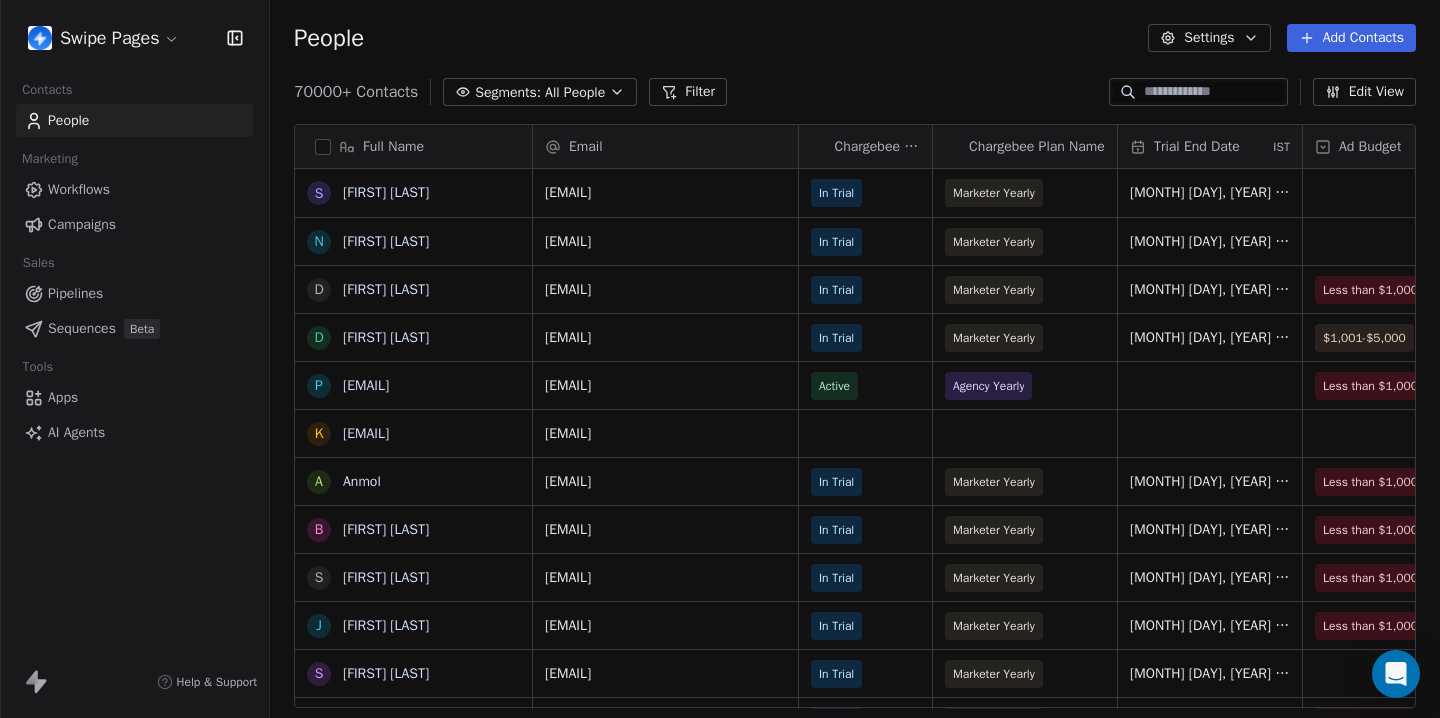 click on "Swipe Pages Contacts People Marketing Workflows Campaigns Sales Pipelines Sequences Beta Tools Apps AI Agents Help & Support People Settings  Add Contacts [NUMBER]+ Contacts Segments: All People Filter  Edit View Tag Add to Sequence Full Name S [FIRST] [LAST] N [FIRST] [LAST] d [FIRST] [LAST] D [FIRST] [LAST] p [EMAIL] k [EMAIL] A [FIRST] b [FIRST] [LAST] S [FIRST] [LAST] J [FIRST] [LAST] s [FIRST] [LAST] J [FIRST] [LAST] B [FIRST] [LAST] 35 [FIRST] [LAST] N [FIRST] [LAST] M [FIRST] [LAST] R [FIRST] [LAST] R [FIRST] [LAST] M [FIRST] [LAST] D [FIRST] [LAST] T [FIRST] [LAST] J [FIRST] [LAST] 2402 J [FIRST] [LAST] A [FIRST] [LAST] A [FIRST] [LAST] N [FIRST] [LAST] S [FIRST] [LAST] E [FIRST] [LAST] A [FIRST] [LAST] B [FIRST] [LAST] R [FIRST] [LAST] R [FIRST] [LAST] M [FIRST] [LAST] D [FIRST] [LAST] T [FIRST] [LAST] [FIRST] [LAST] Email Chargebee Subscription Status Chargebee Plan Name Trial End Date IST Ad Budget Team Size Usecase Lead Status [EMAIL] In Trial Marketer Yearly [MONTH] [DAY], [YEAR] [HOUR]:[MINUTE] [AM/PM] [EMAIL] In Trial Marketer Yearly [MONTH] [DAY], [YEAR] [HOUR]:[MINUTE] [AM/PM] In Trial 2-5" at bounding box center [720, 359] 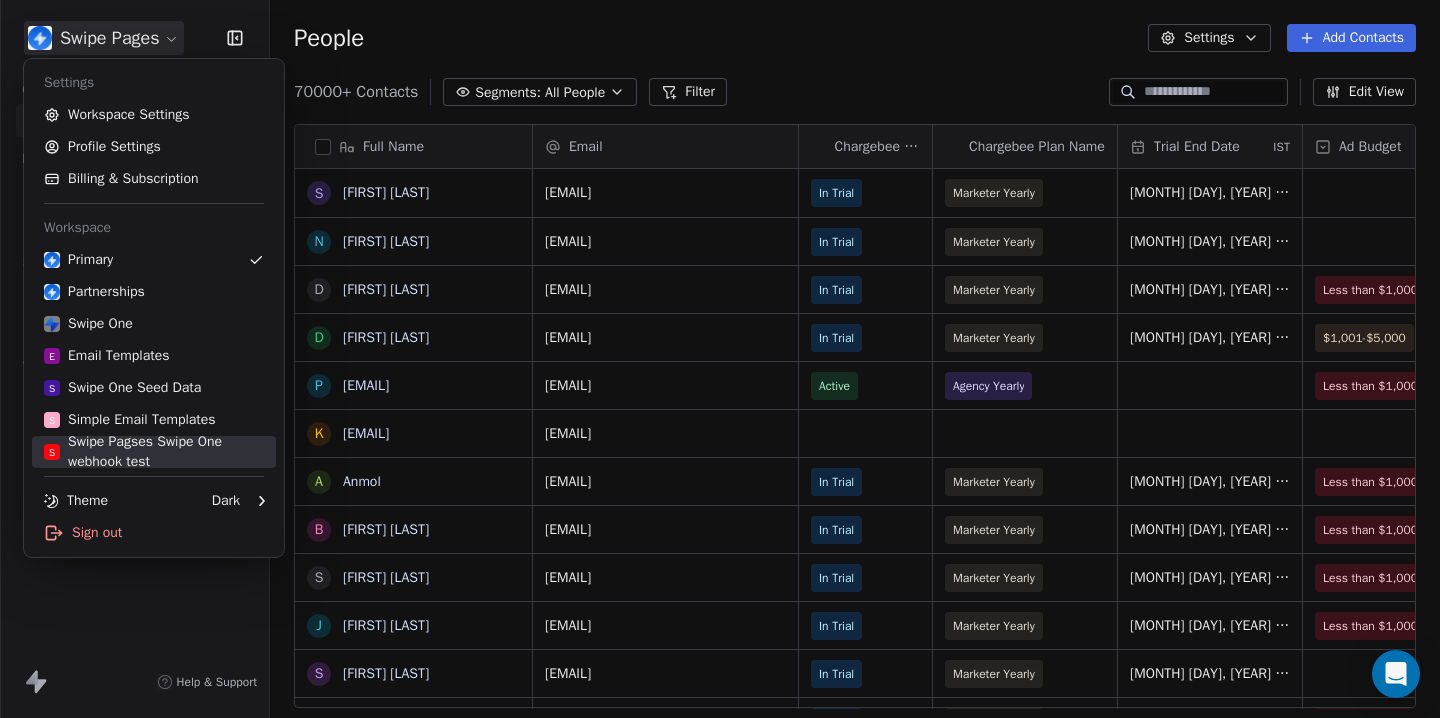 click on "S Swipe Pagses Swipe One webhook test" at bounding box center [154, 452] 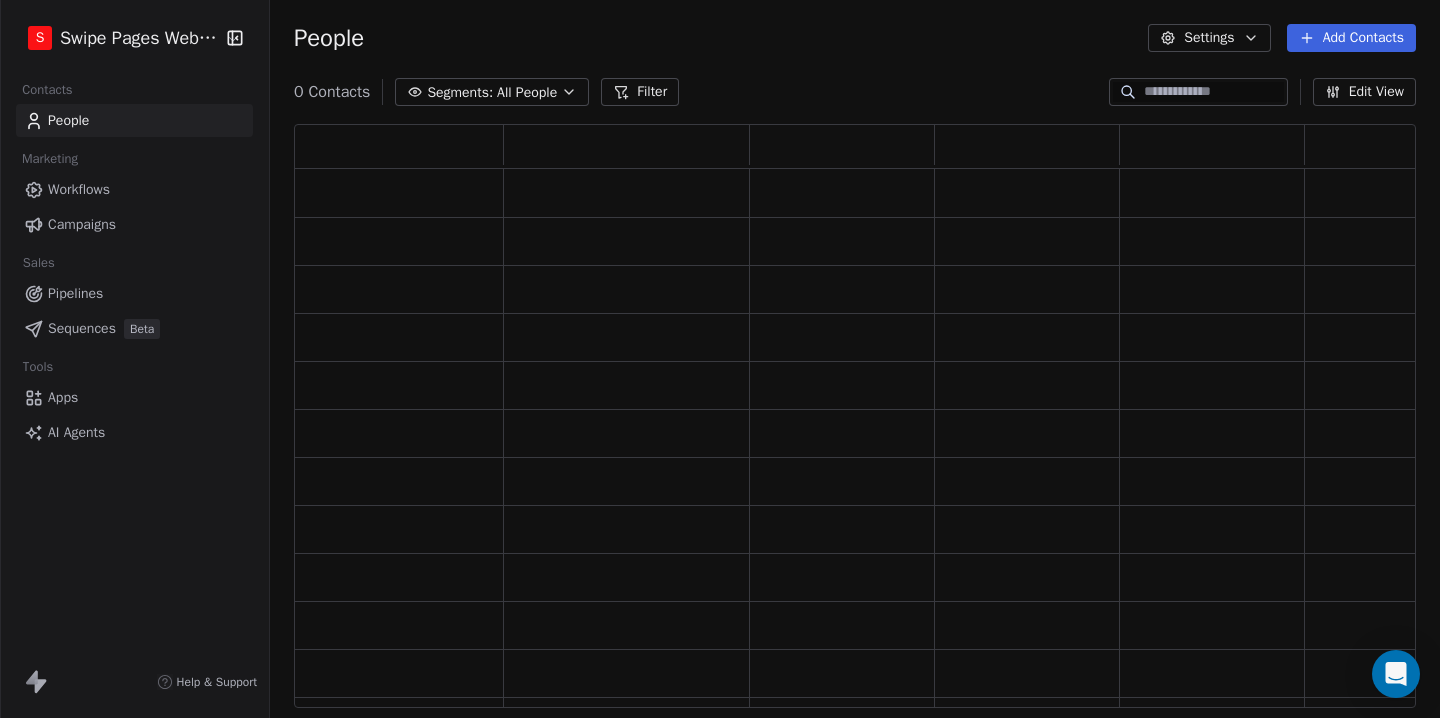 scroll, scrollTop: 1, scrollLeft: 1, axis: both 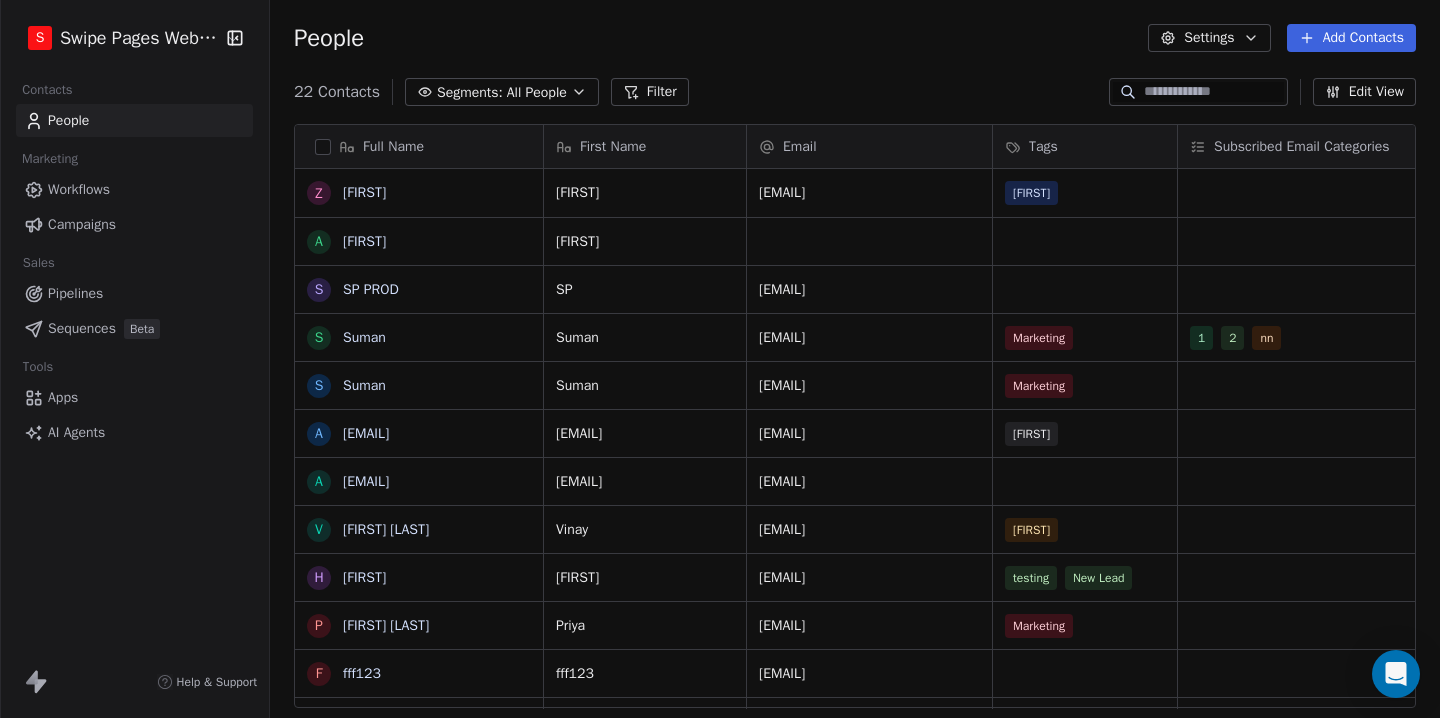 click on "Add Contacts" at bounding box center (1351, 38) 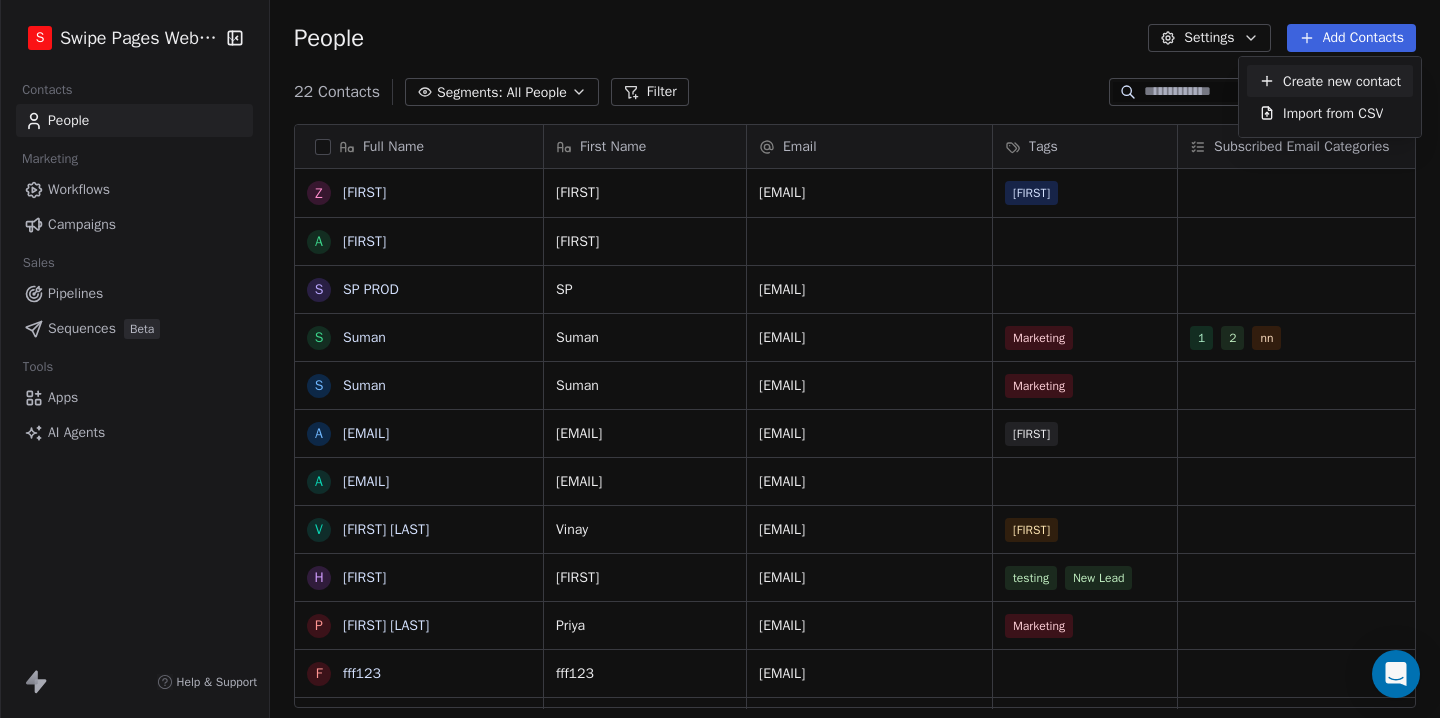 click on "Create new contact" at bounding box center (1342, 81) 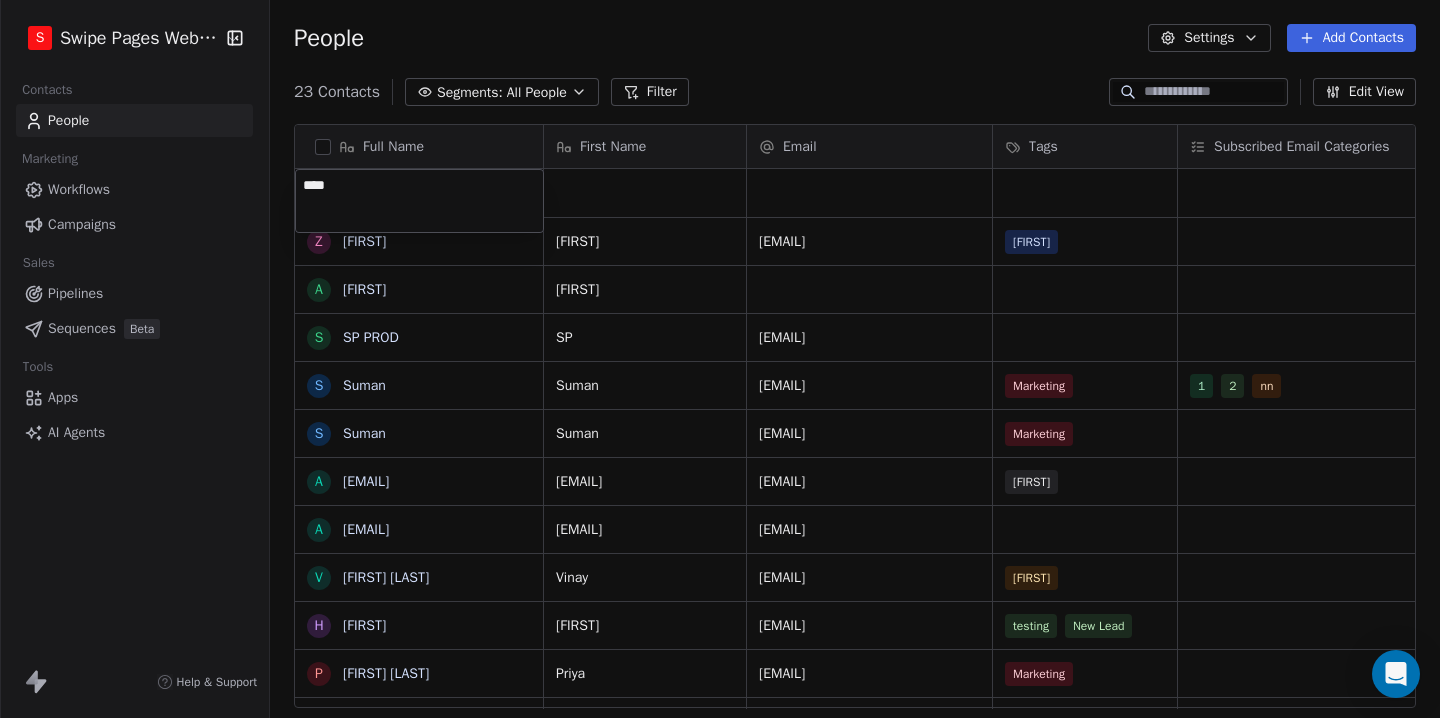 type on "*****" 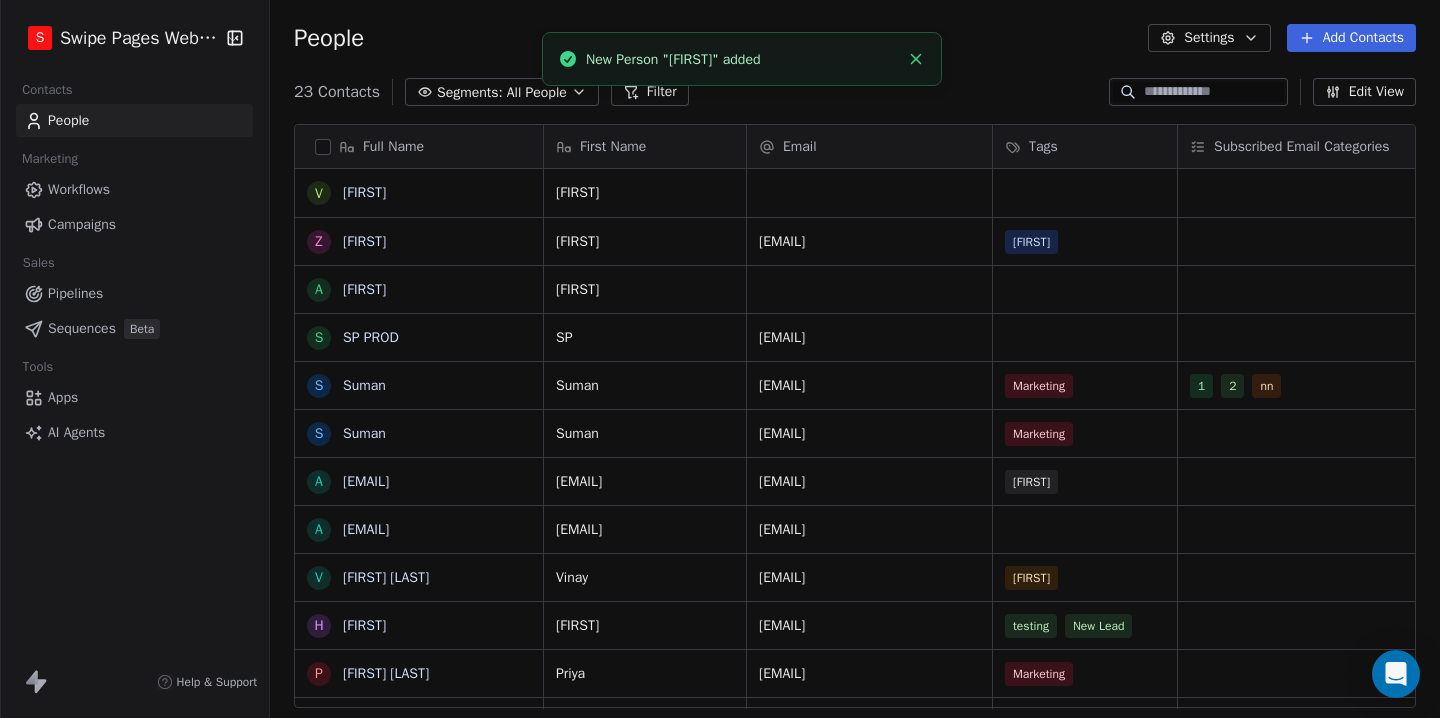 click 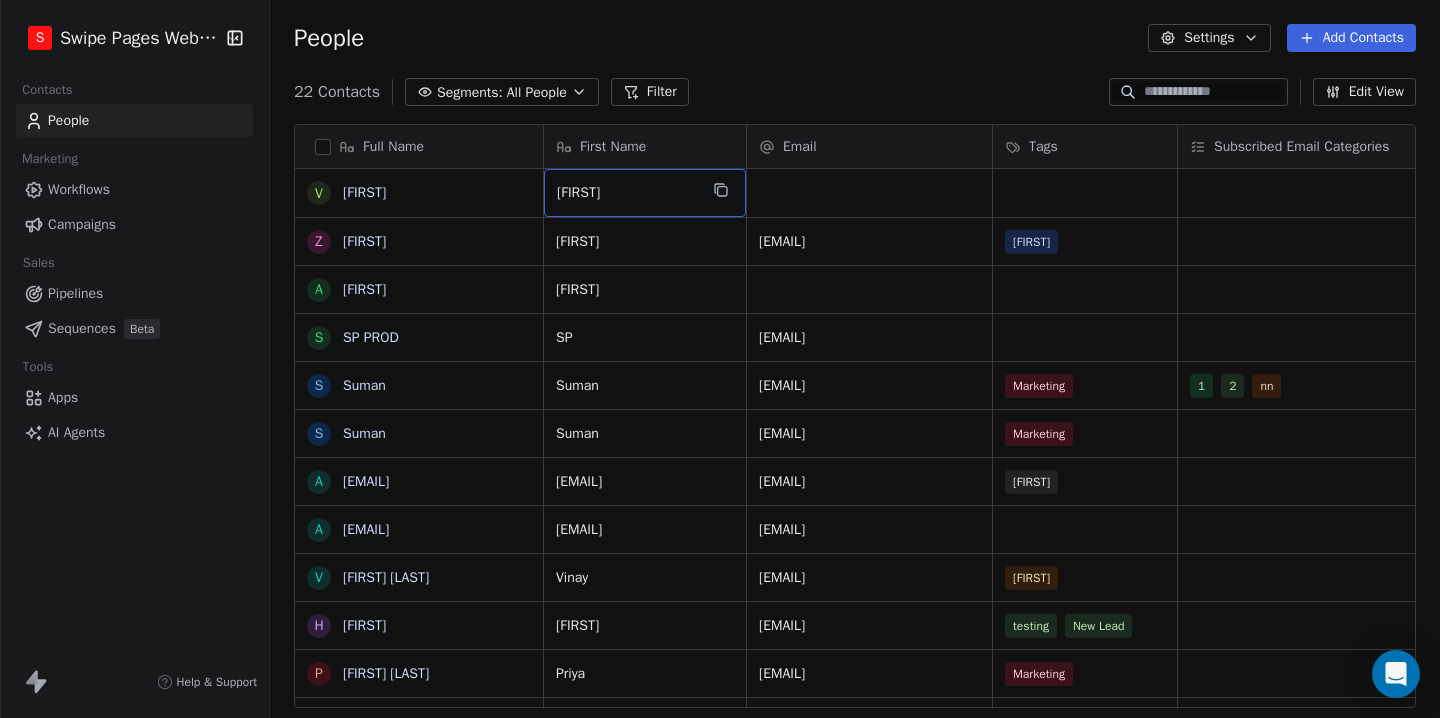 click on "[FIRST]" at bounding box center [627, 193] 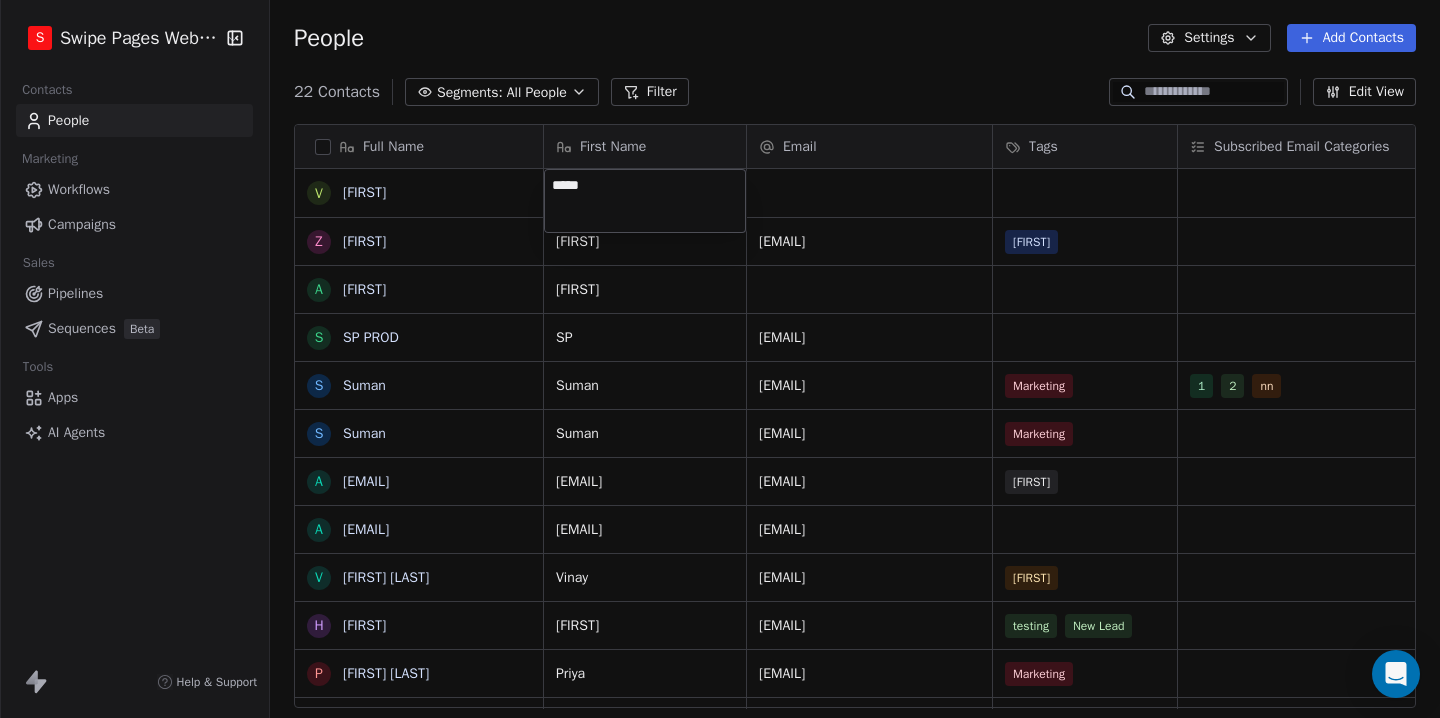 click on "*****" at bounding box center [645, 201] 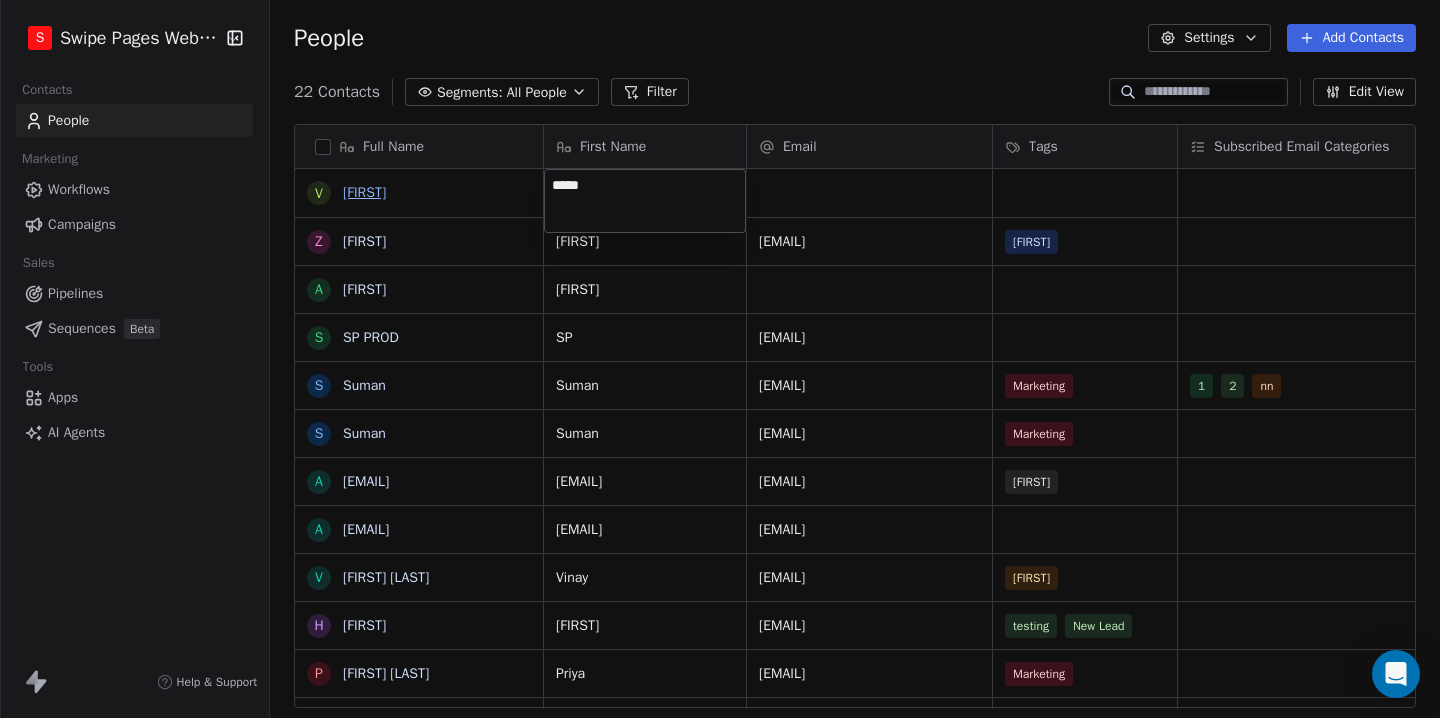 click on "Add Contacts [NUMBER] Contacts Segments: All People Filter  Edit View Tag Add to Sequence Full Name V [FIRST] [LAST] A [FIRST] S SP PROD S [FIRST] S [FIRST] a [EMAIL] a [EMAIL] V [FIRST] [LAST] h [FIRST] P [FIRST] [LAST] f fff123 f fff K [FIRST] I [FIRST] H [FIRST] T [FIRST] M [FIRST] P [FIRST] [LAST] T [FIRST] 1 h [FIRST] I [FIRST] [FIRST] Email Tags Subscribed Email Categories Status [FIRST] [LAST] [EMAIL] [FIRST] [EMAIL] [FIRST] [EMAIL] Marketing 1 2 nn [FIRST] [EMAIL] Marketing [EMAIL] [EMAIL] [FIRST] [EMAIL] [EMAIL] [FIRST] [EMAIL] [FIRST] [EMAIL] [FIRST] [EMAIL] testing New Lead [FIRST] [EMAIL] Marketing fff123 [EMAIL] New Lead fff [EMAIL] [FIRST] [EMAIL] Test form [FIRST] [EMAIL]" at bounding box center (720, 359) 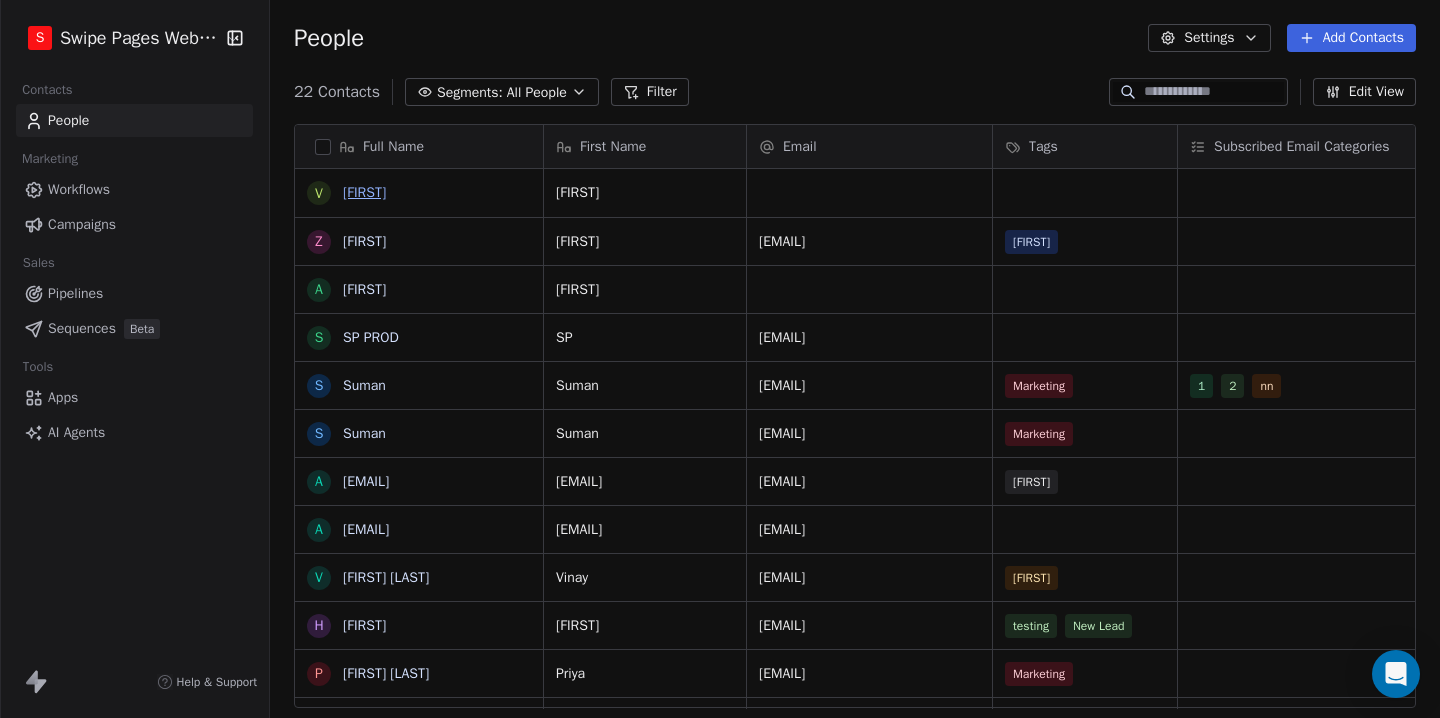 click on "[FIRST]" at bounding box center (364, 192) 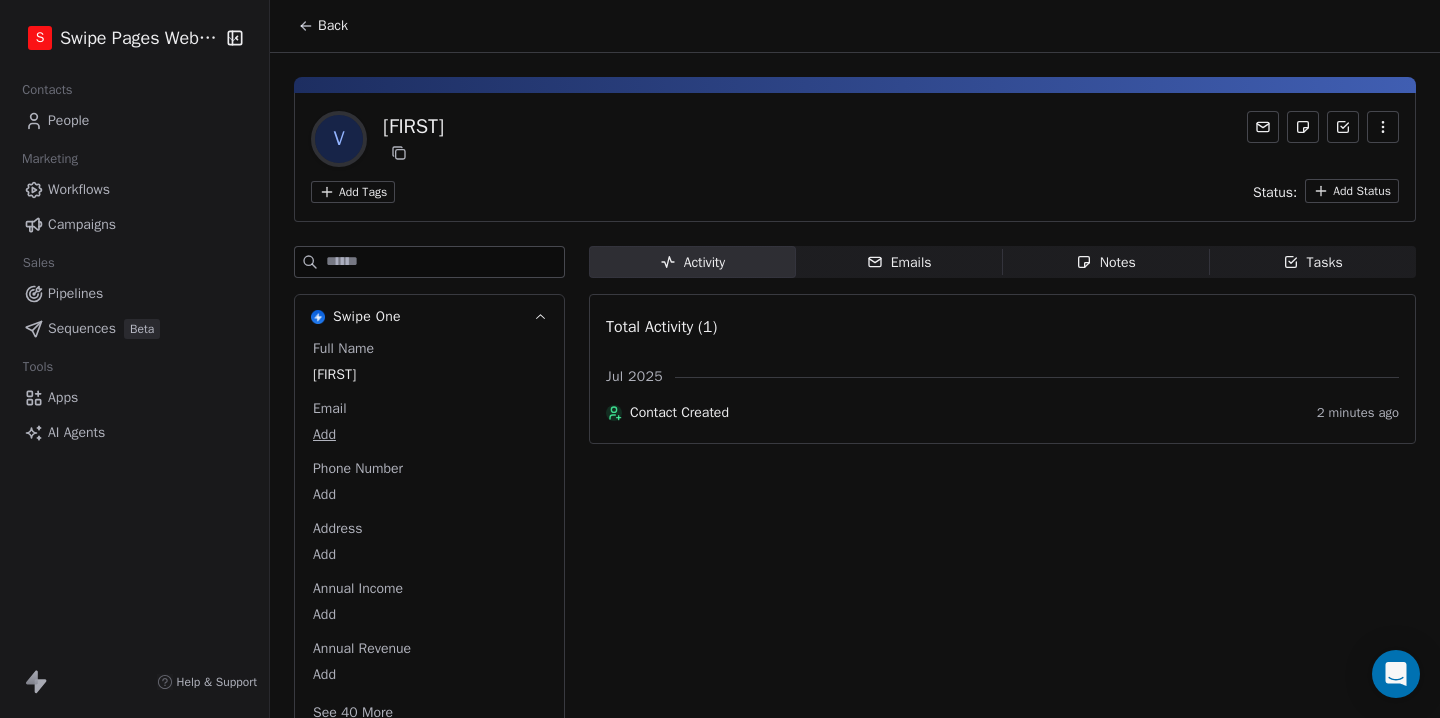 click 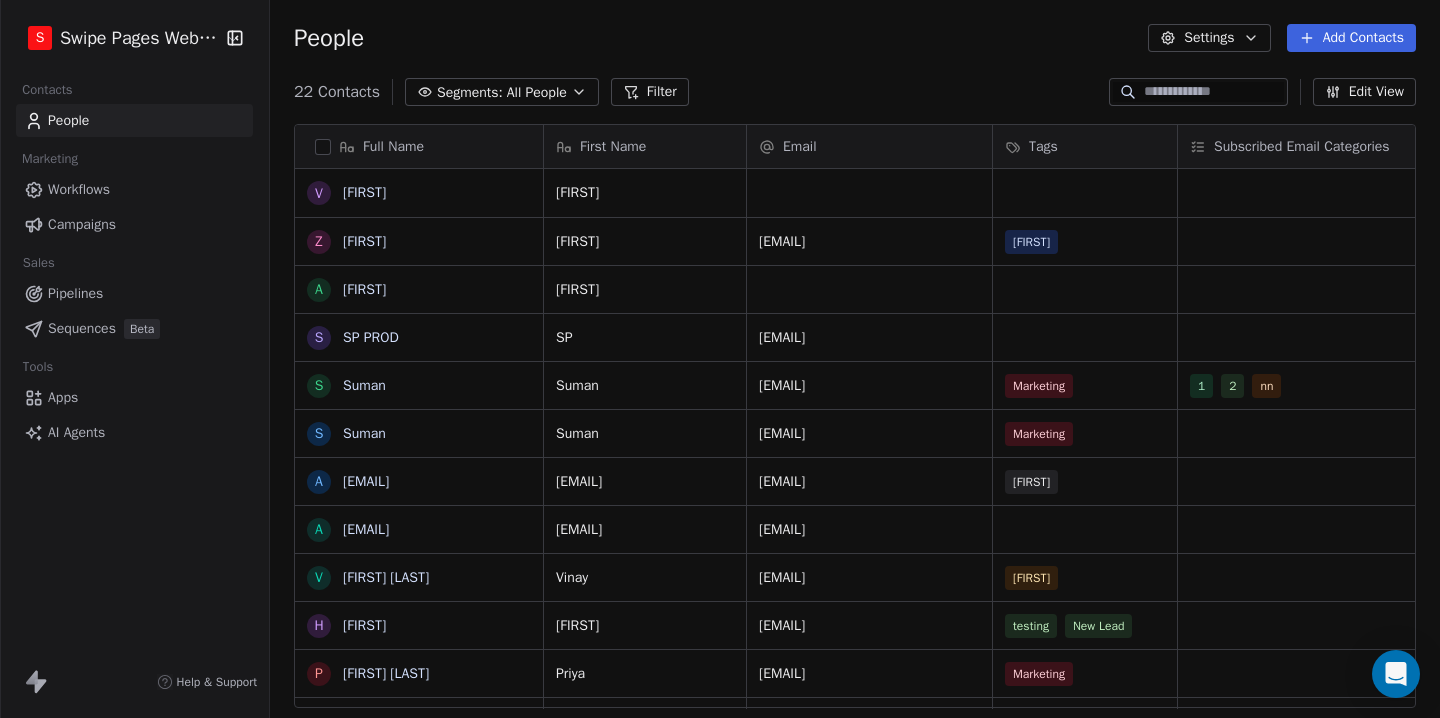 scroll, scrollTop: 1, scrollLeft: 1, axis: both 